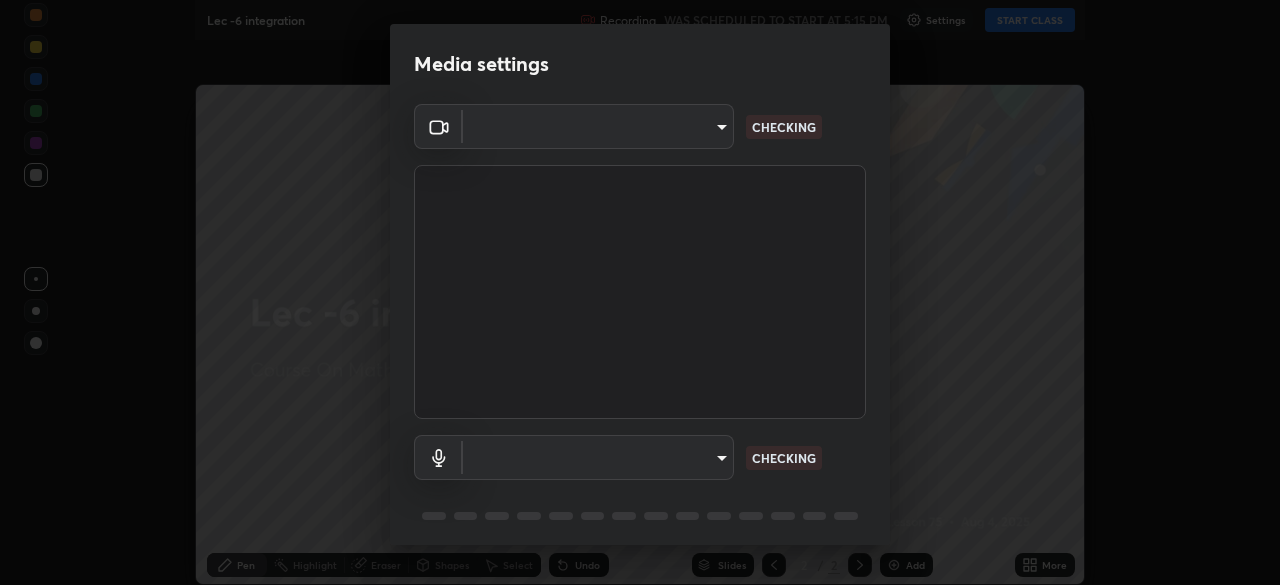 type on "b39c39fa3676aa5d69aadaccdd66f10891f302373f2f417769bad696ffd91bb2" 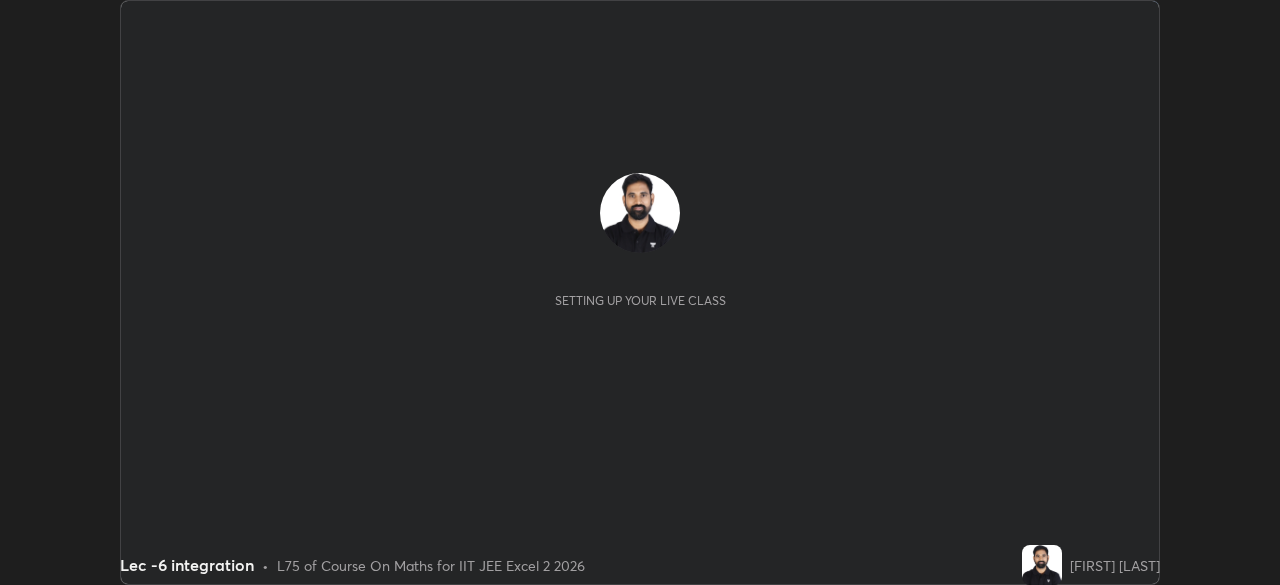 scroll, scrollTop: 0, scrollLeft: 0, axis: both 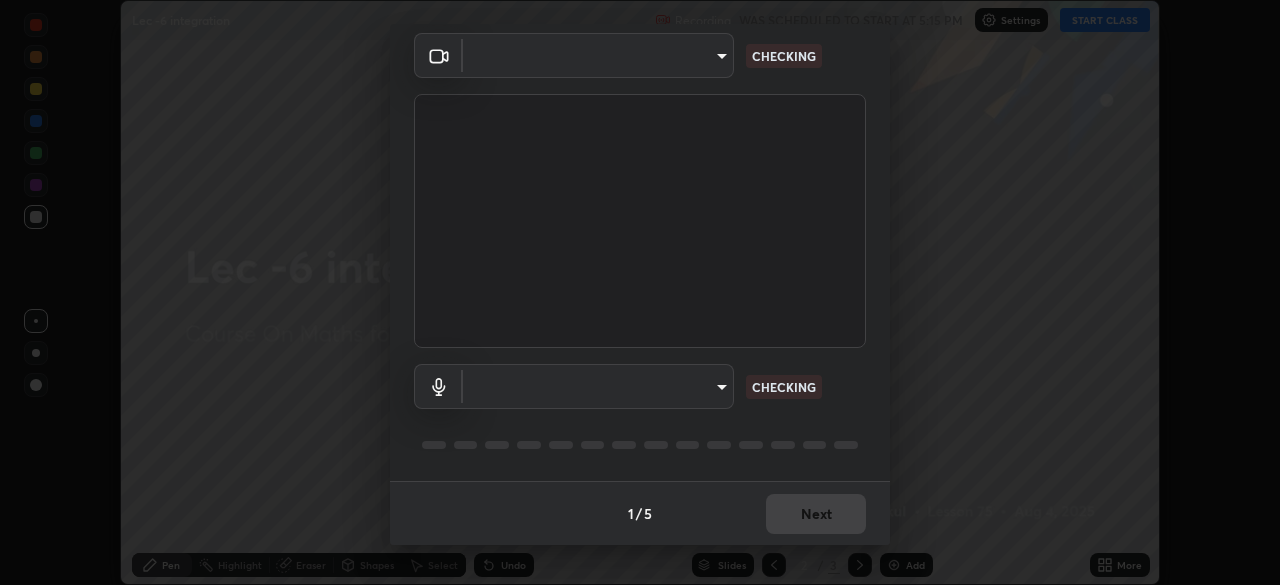 type on "b39c39fa3676aa5d69aadaccdd66f10891f302373f2f417769bad696ffd91bb2" 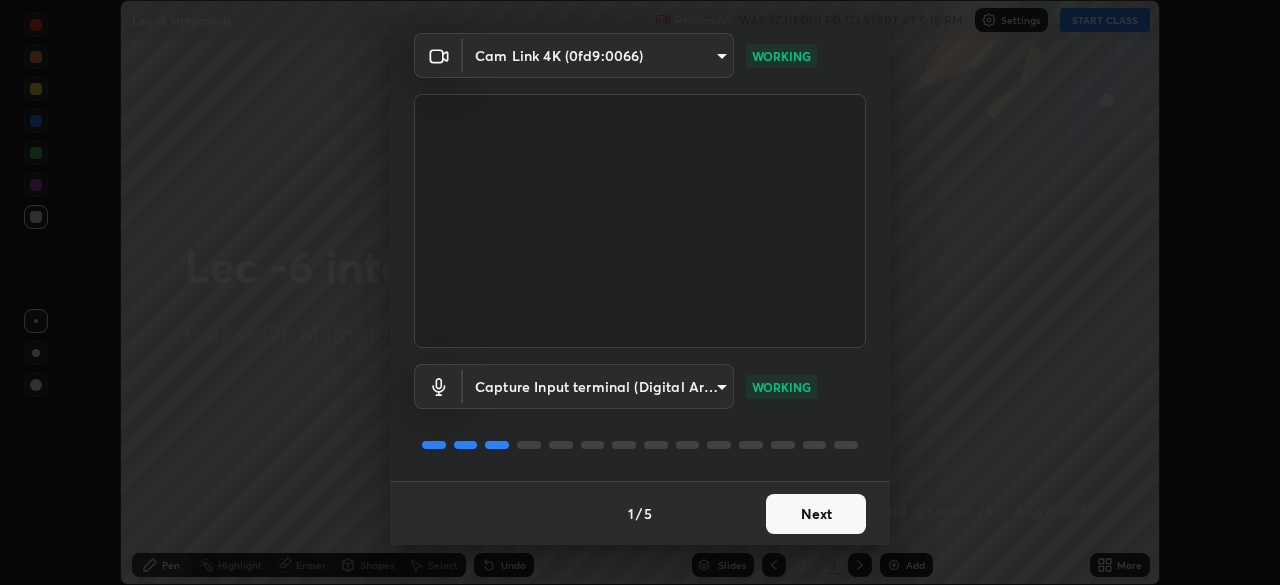 click on "Next" at bounding box center (816, 514) 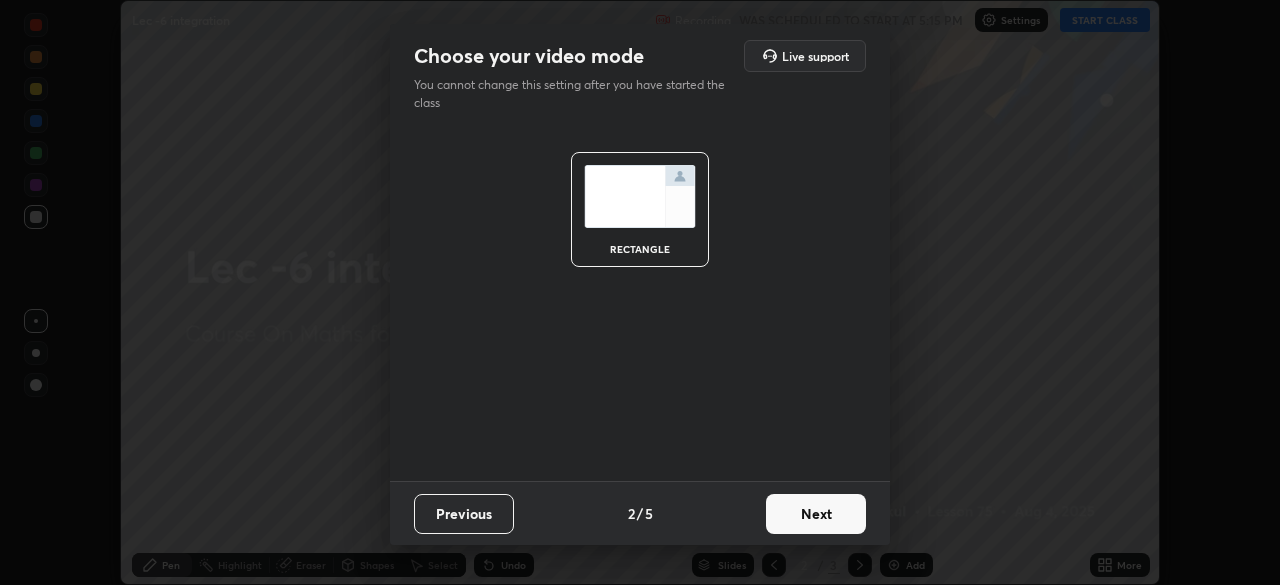 scroll, scrollTop: 0, scrollLeft: 0, axis: both 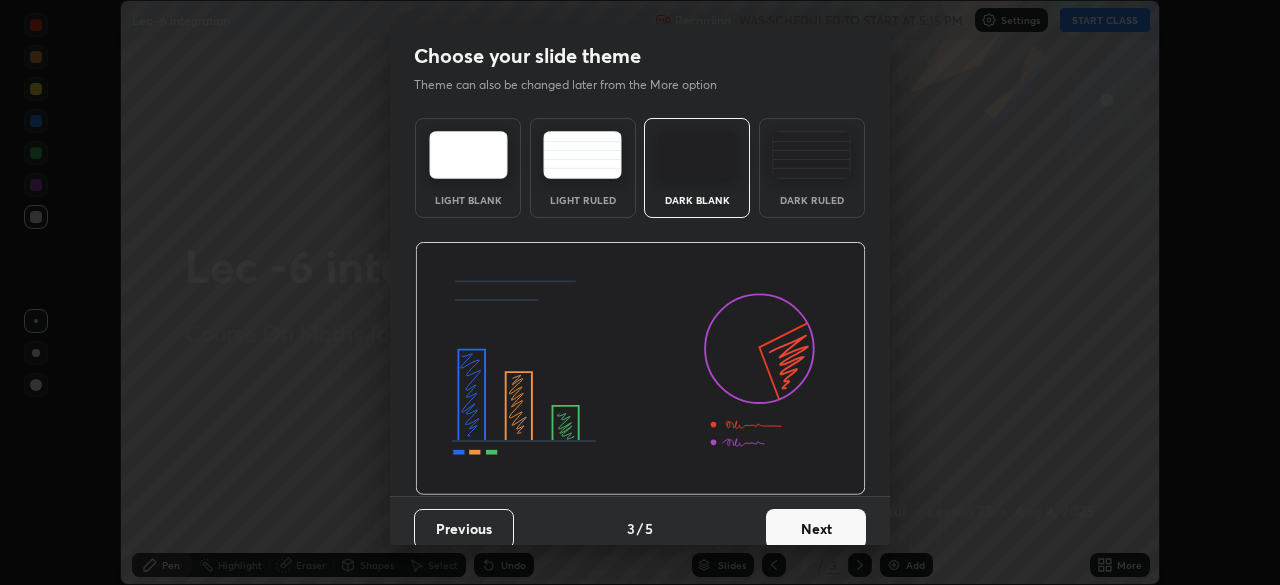 click on "Next" at bounding box center [816, 529] 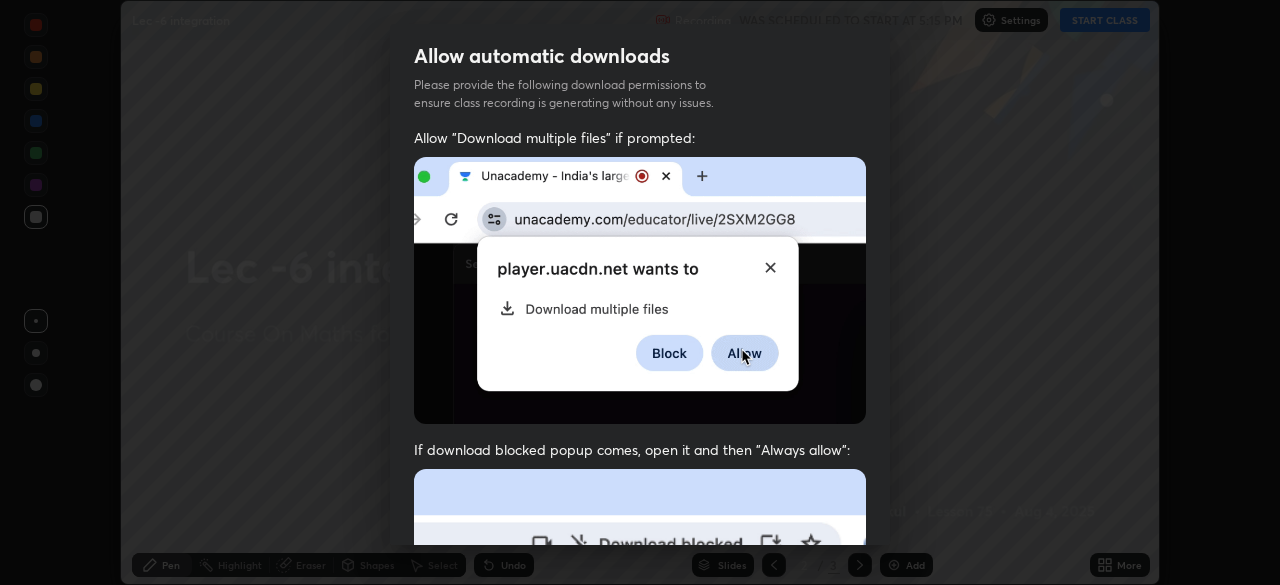 click at bounding box center (640, 687) 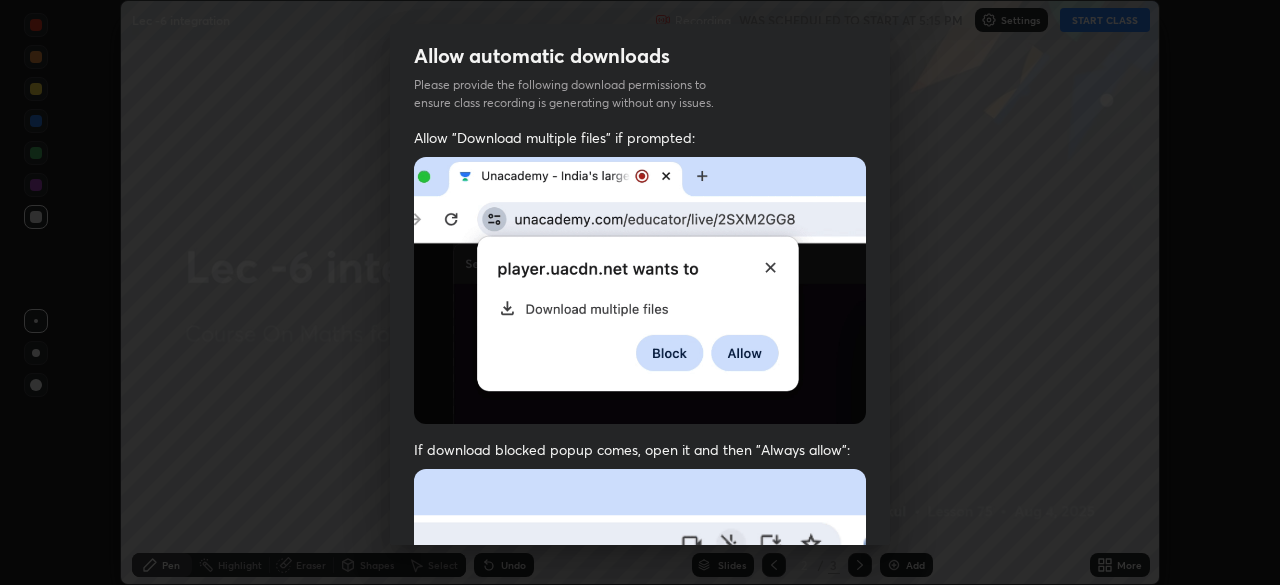 click at bounding box center [640, 687] 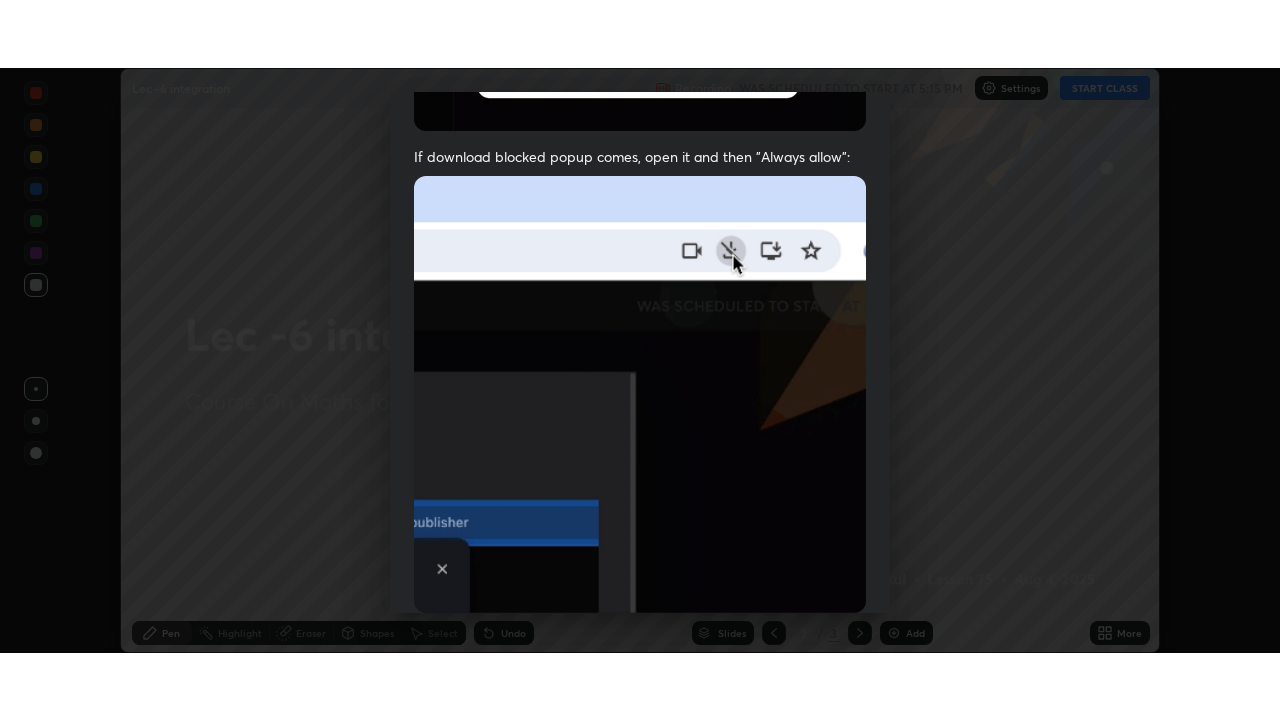 scroll, scrollTop: 479, scrollLeft: 0, axis: vertical 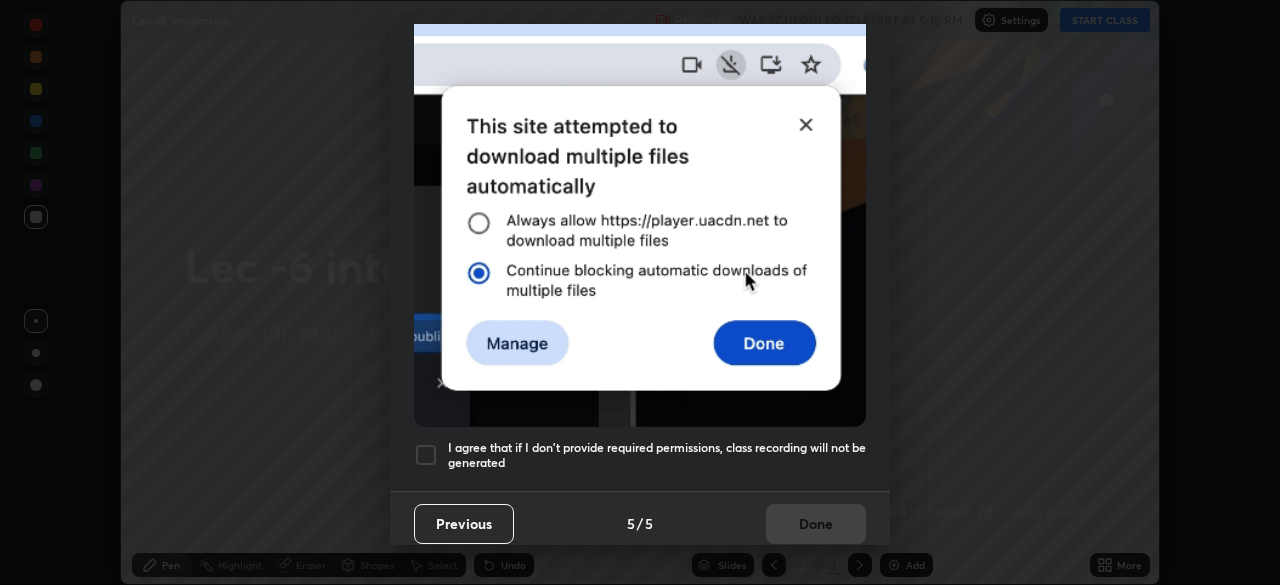 click on "I agree that if I don't provide required permissions, class recording will not be generated" at bounding box center (657, 455) 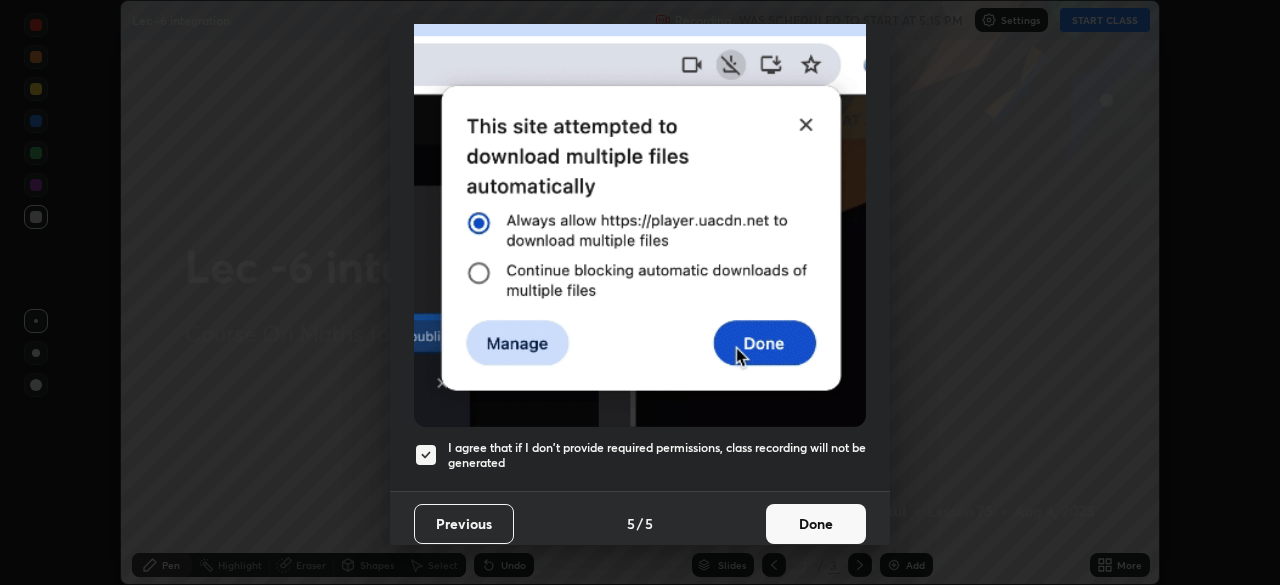 click on "Done" at bounding box center [816, 524] 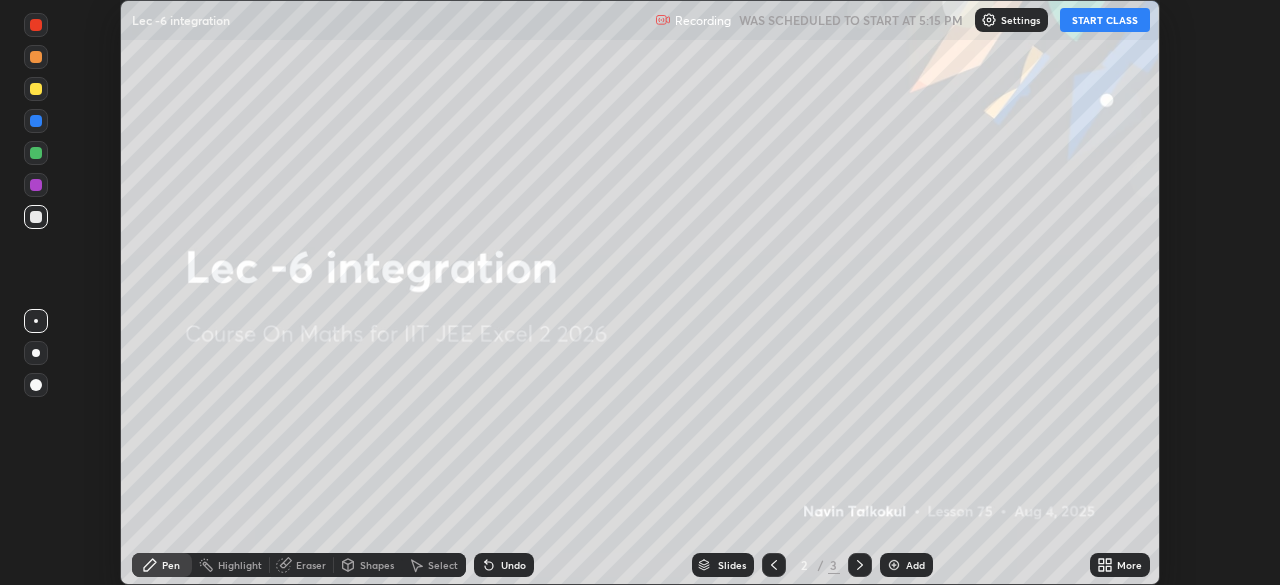 click on "START CLASS" at bounding box center (1105, 20) 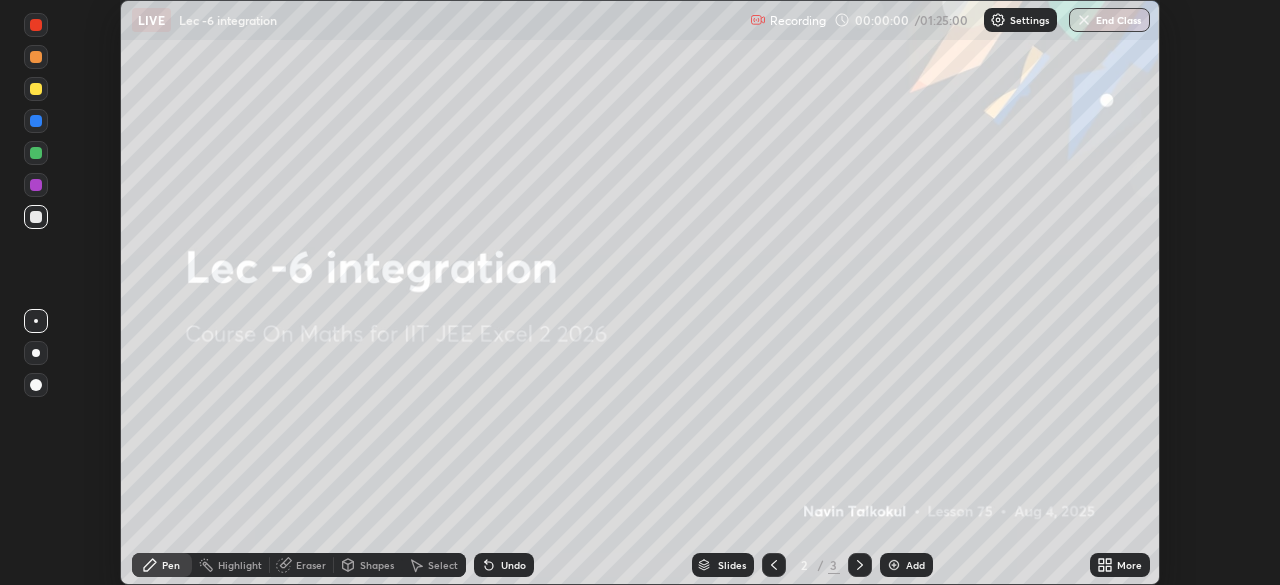 click on "More" at bounding box center (1129, 565) 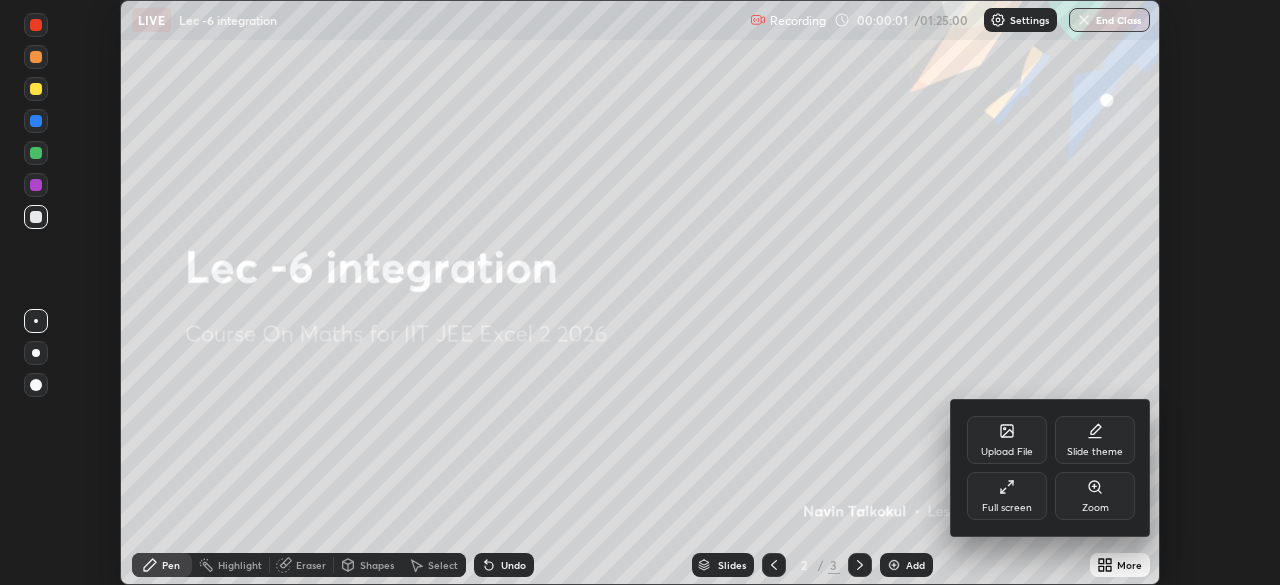 click 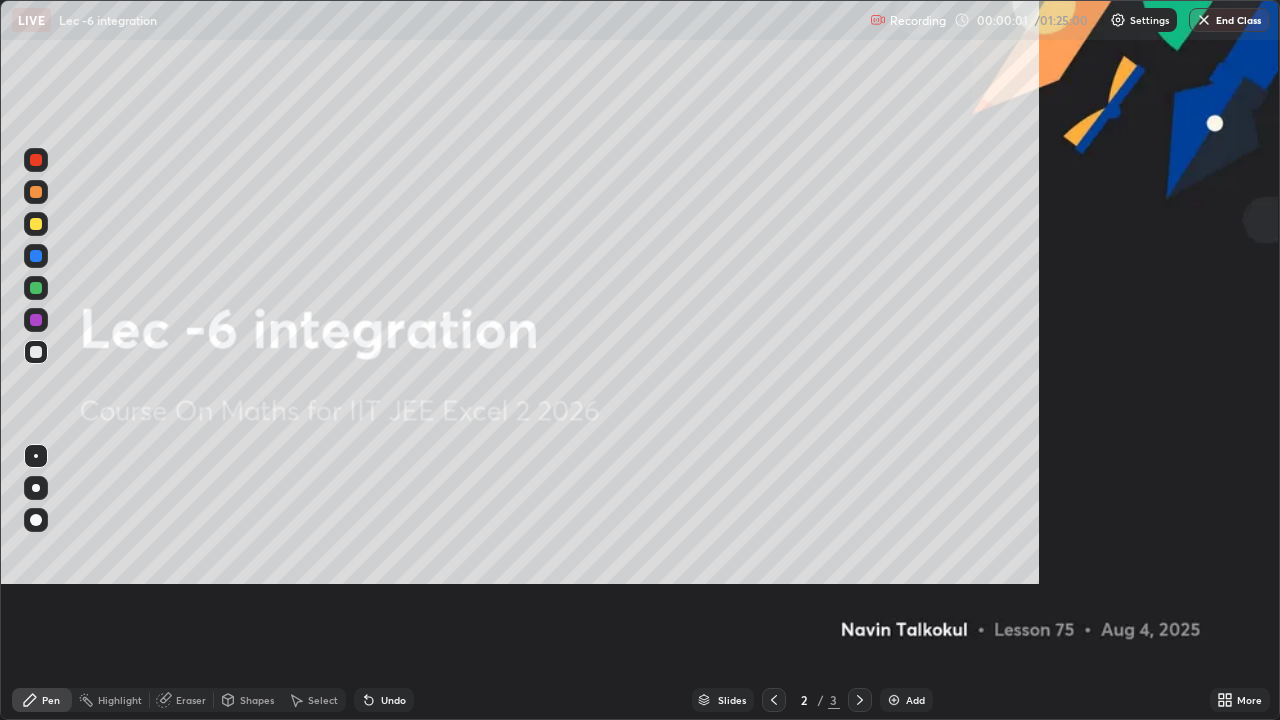 scroll, scrollTop: 99280, scrollLeft: 98720, axis: both 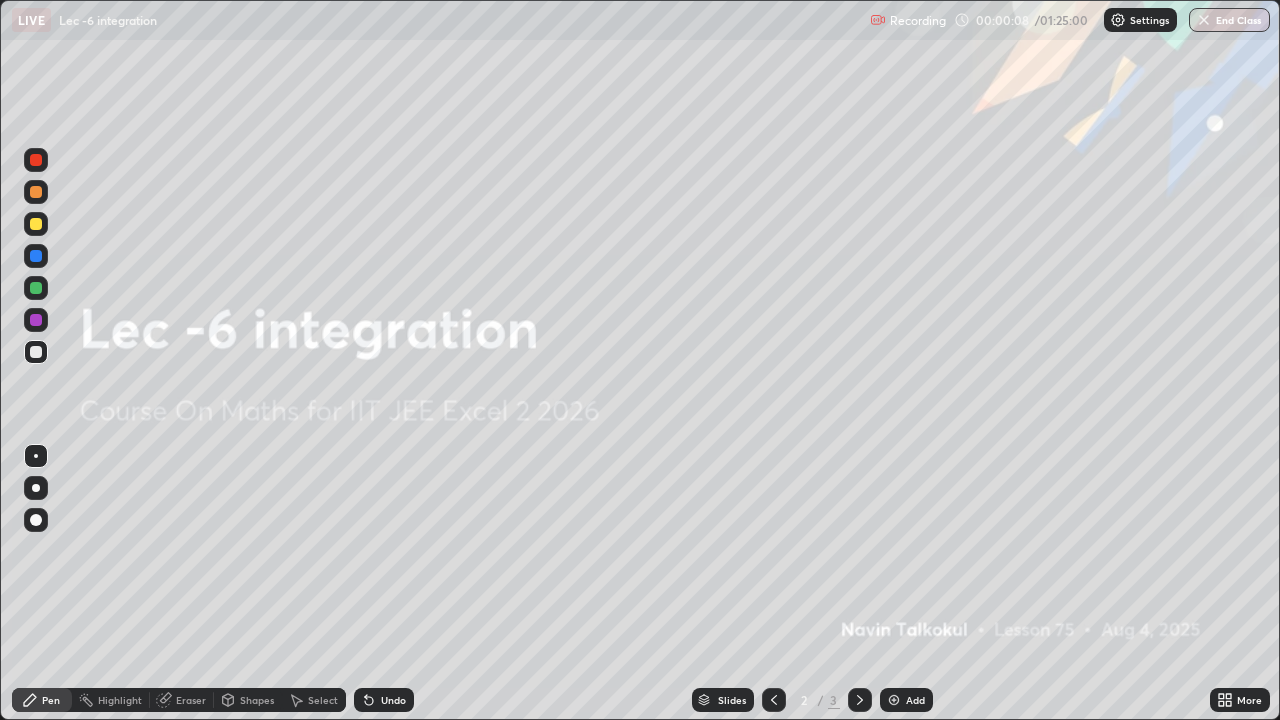 click on "Add" at bounding box center (915, 700) 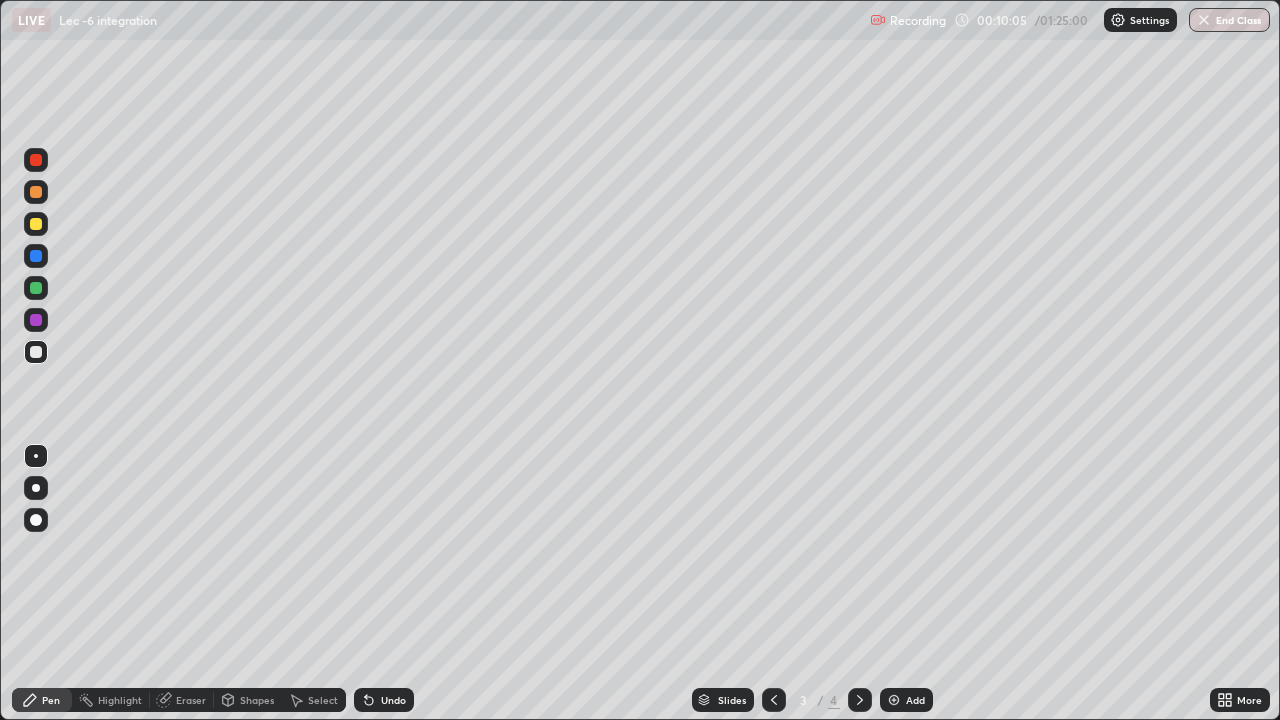 click on "Add" at bounding box center [915, 700] 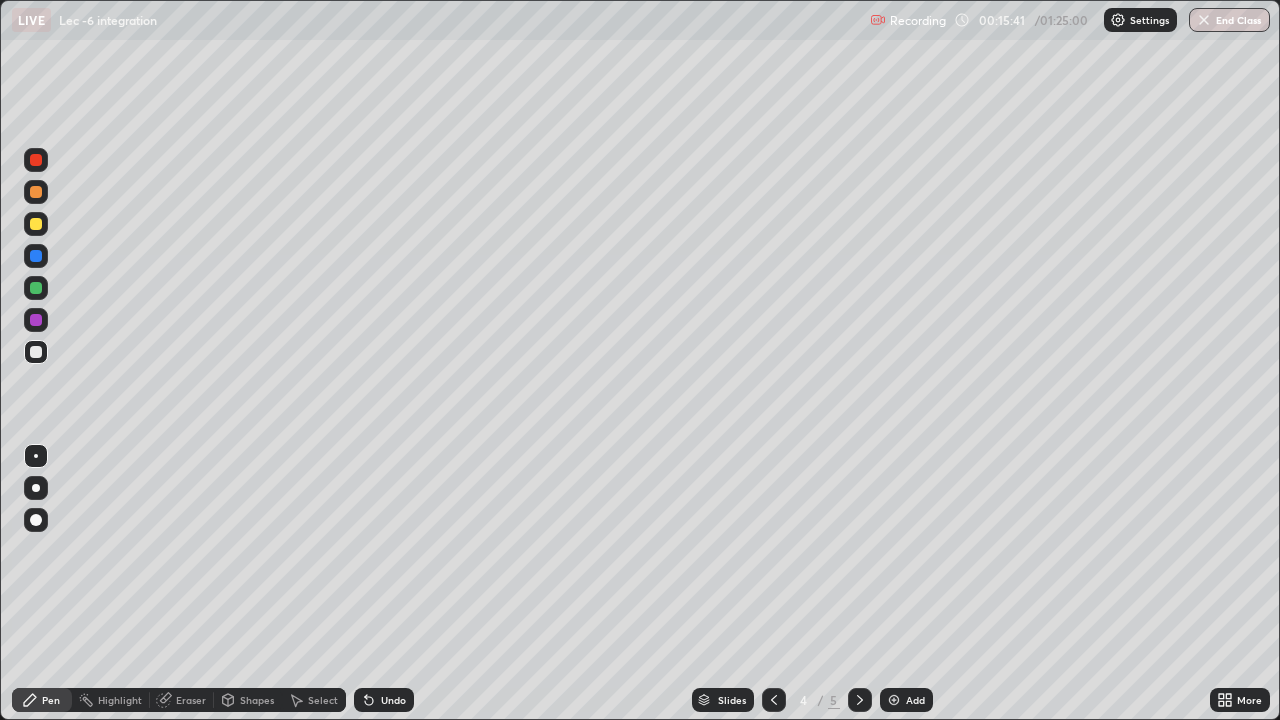 click on "Undo" at bounding box center (384, 700) 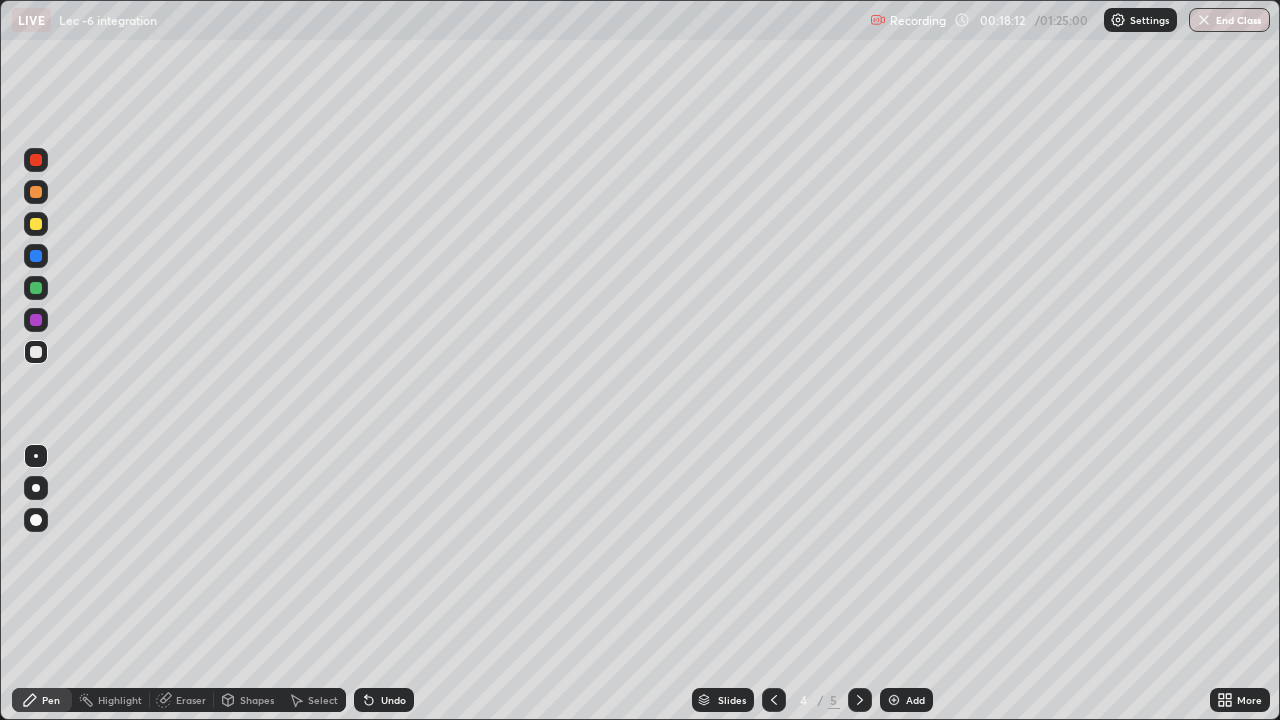 click on "Add" at bounding box center (915, 700) 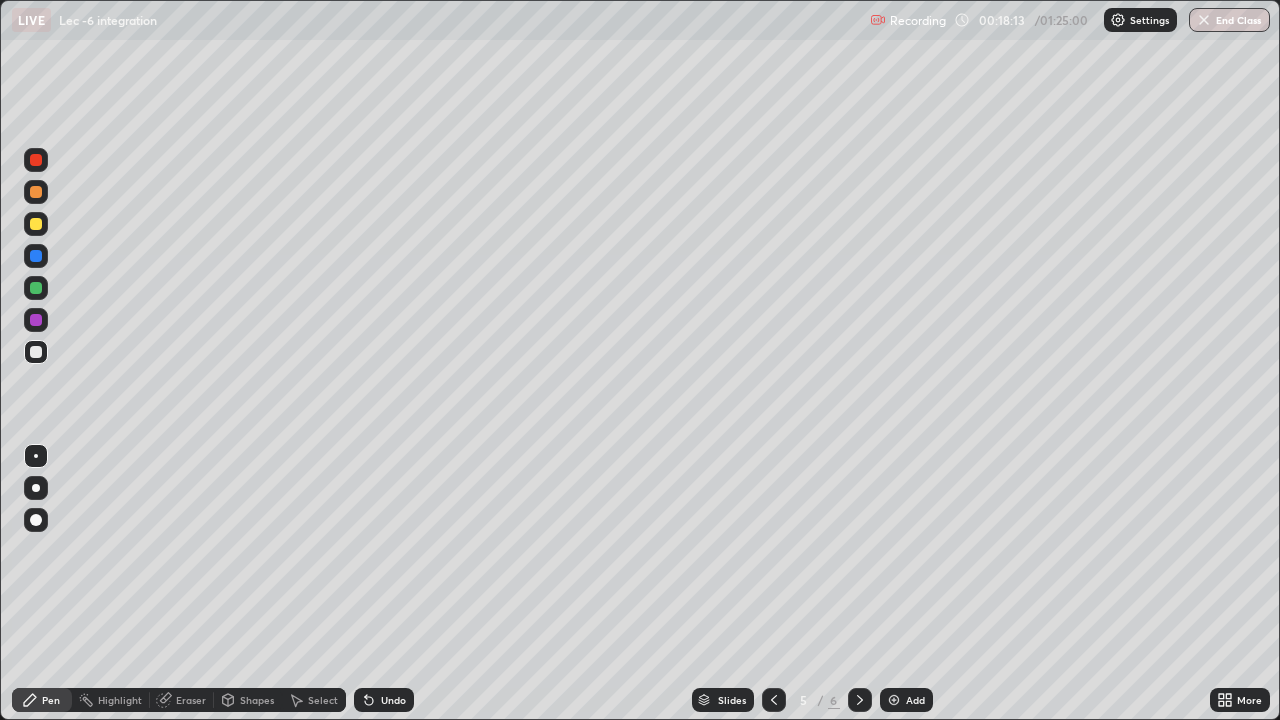 click 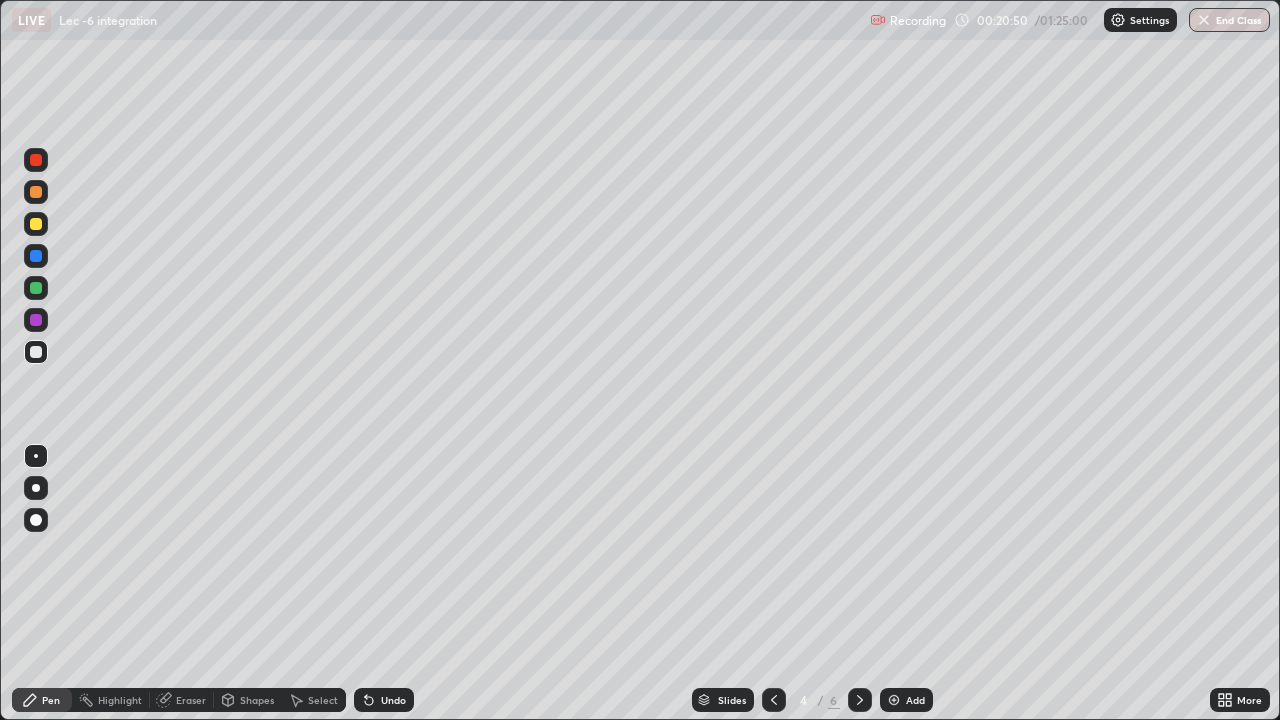click at bounding box center (894, 700) 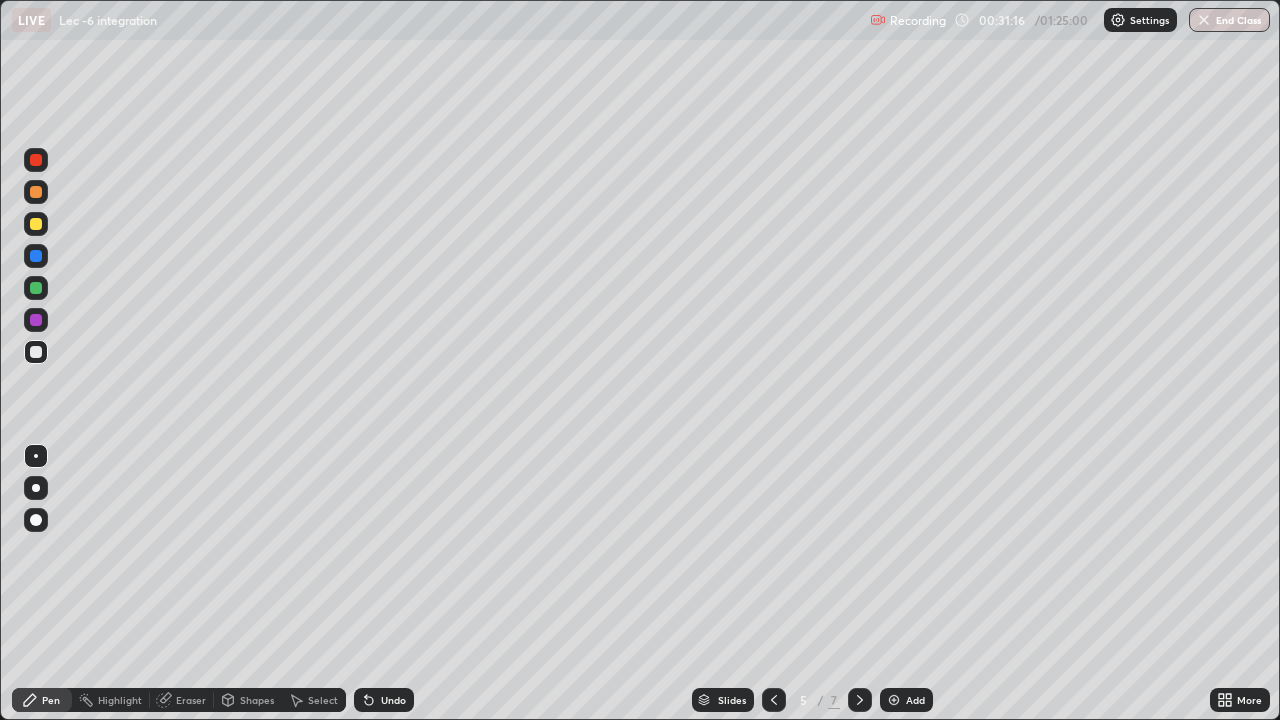 click on "Add" at bounding box center [915, 700] 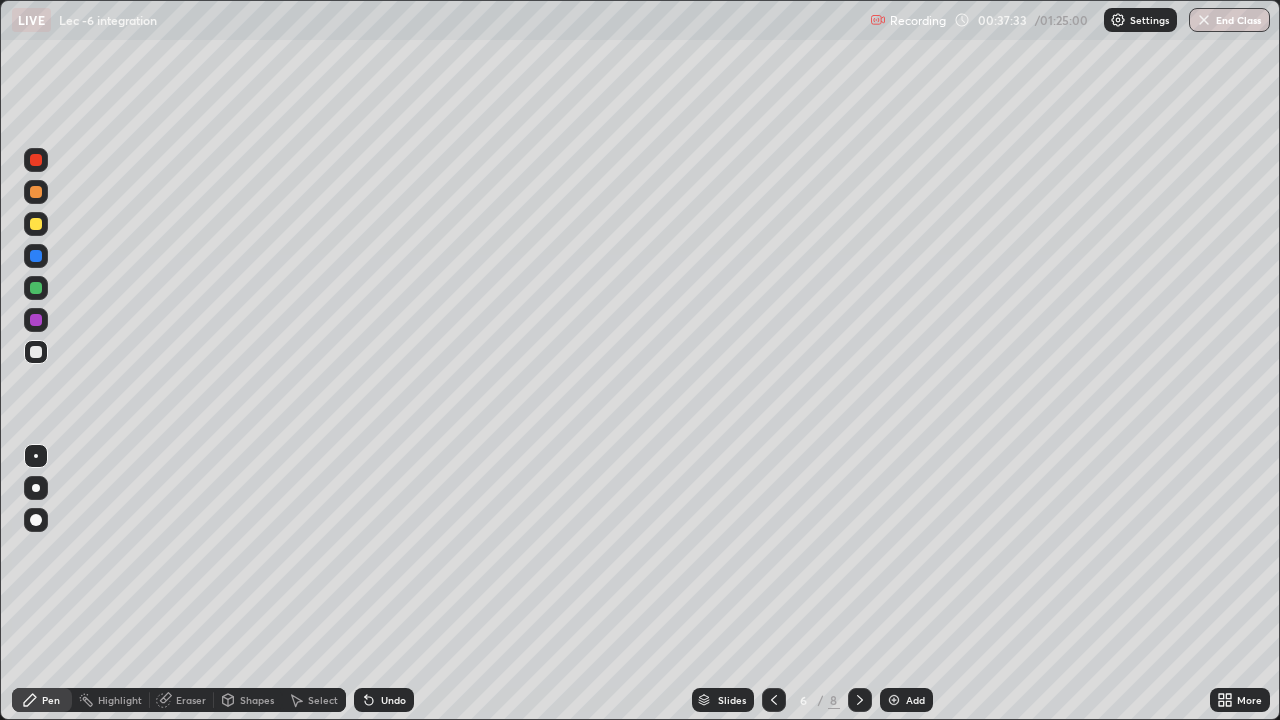 click on "Slides" at bounding box center (723, 700) 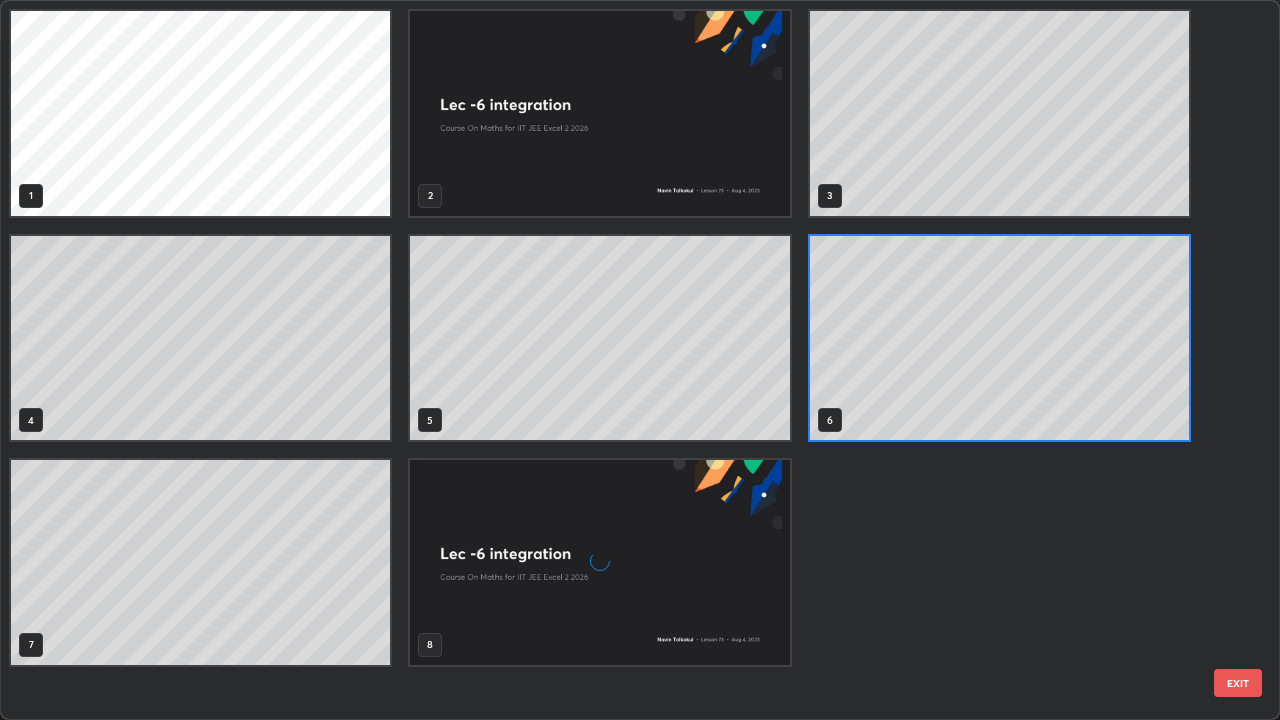 click on "1 2 3 4 5 6 7 8" at bounding box center (622, 360) 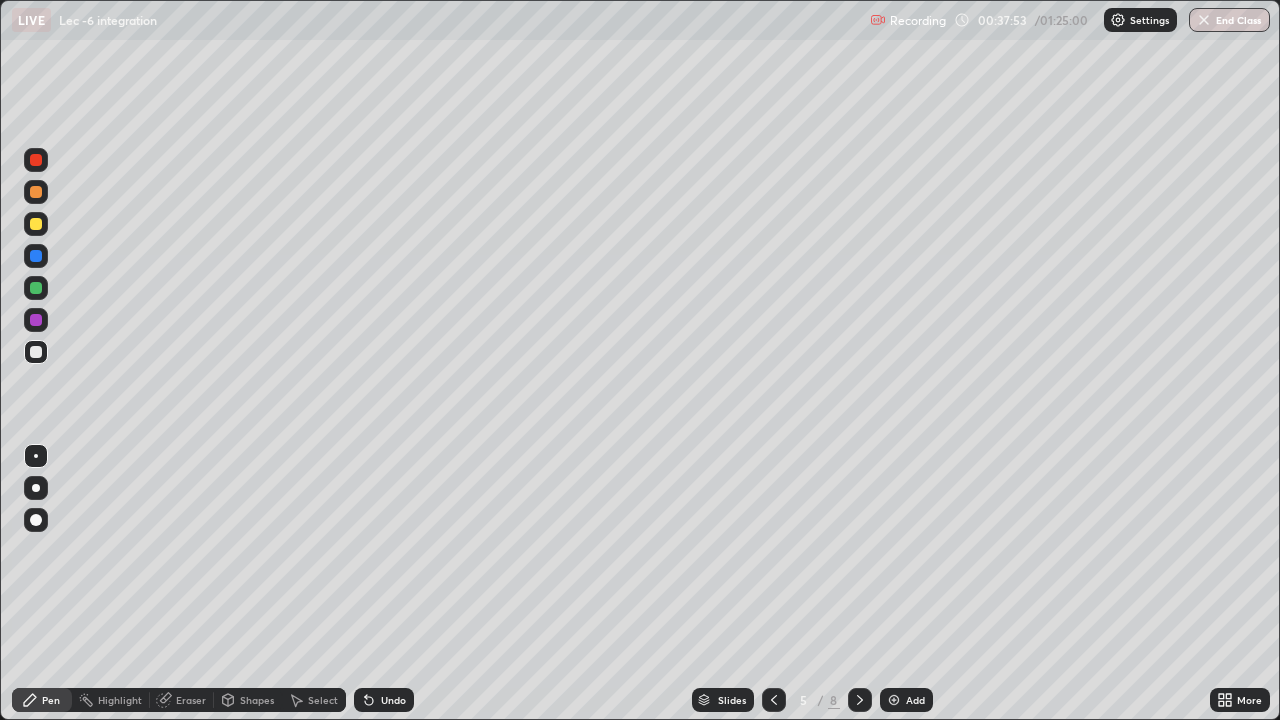 click 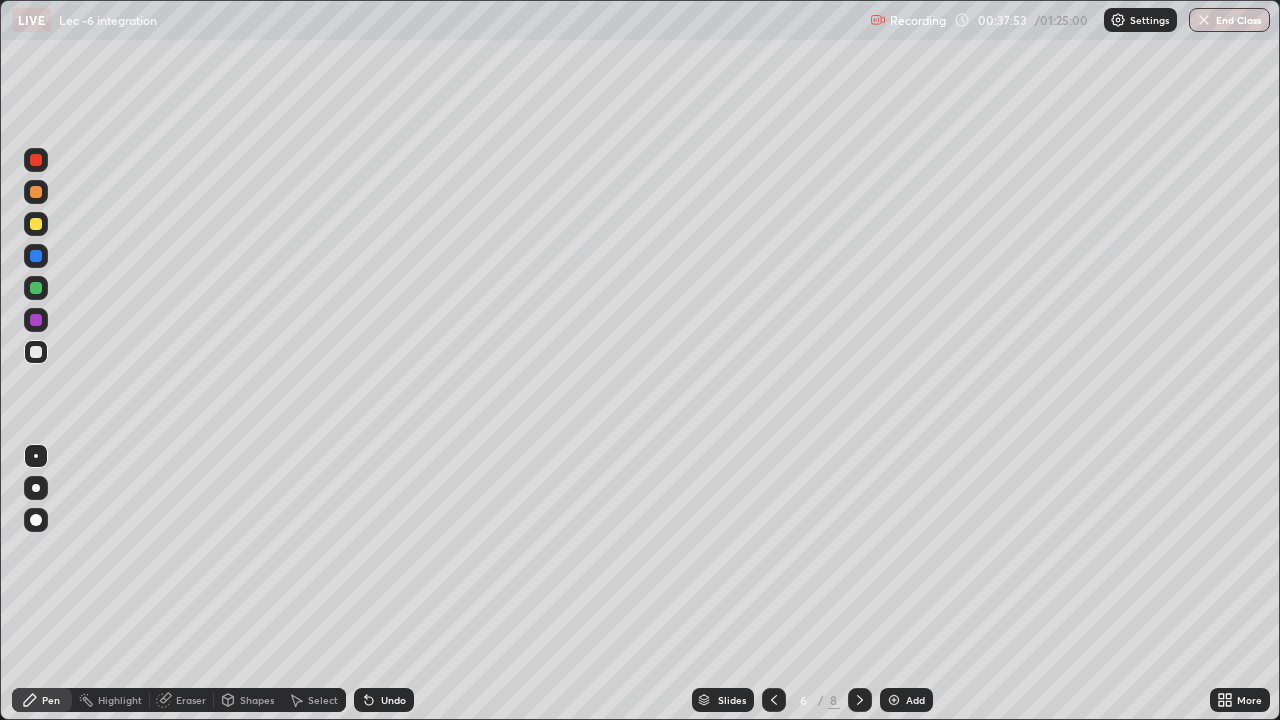 click 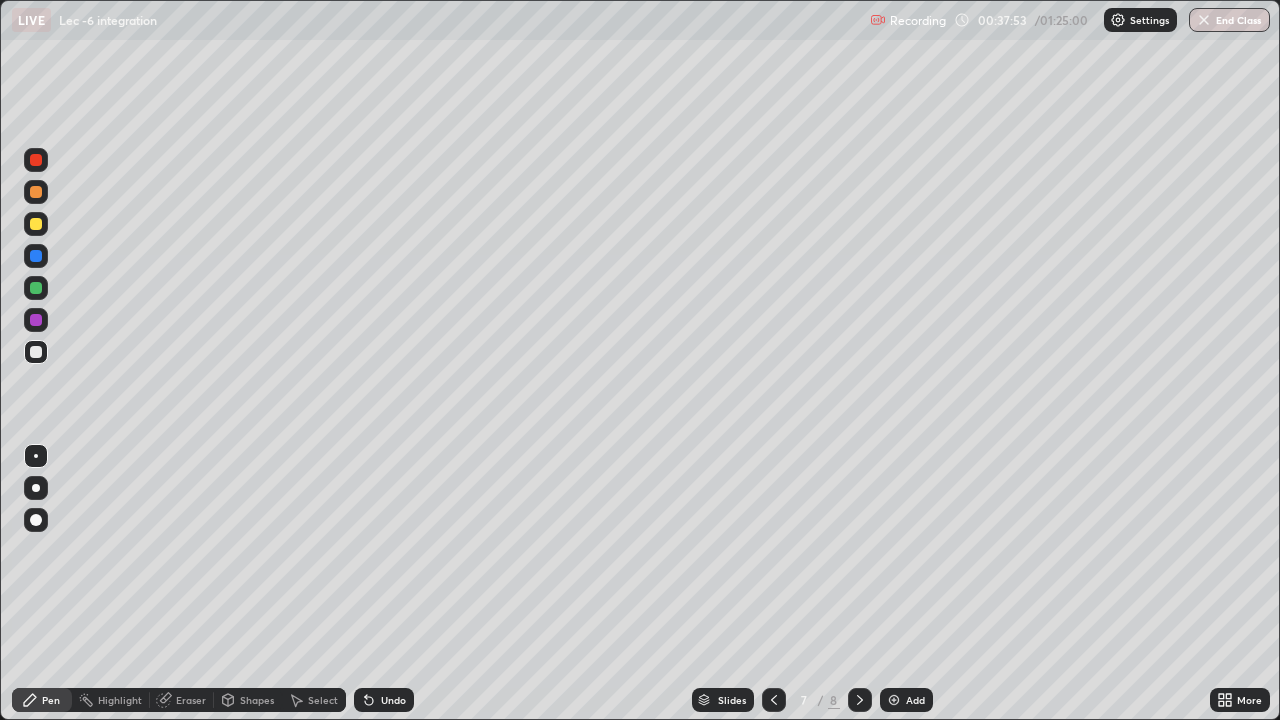 click 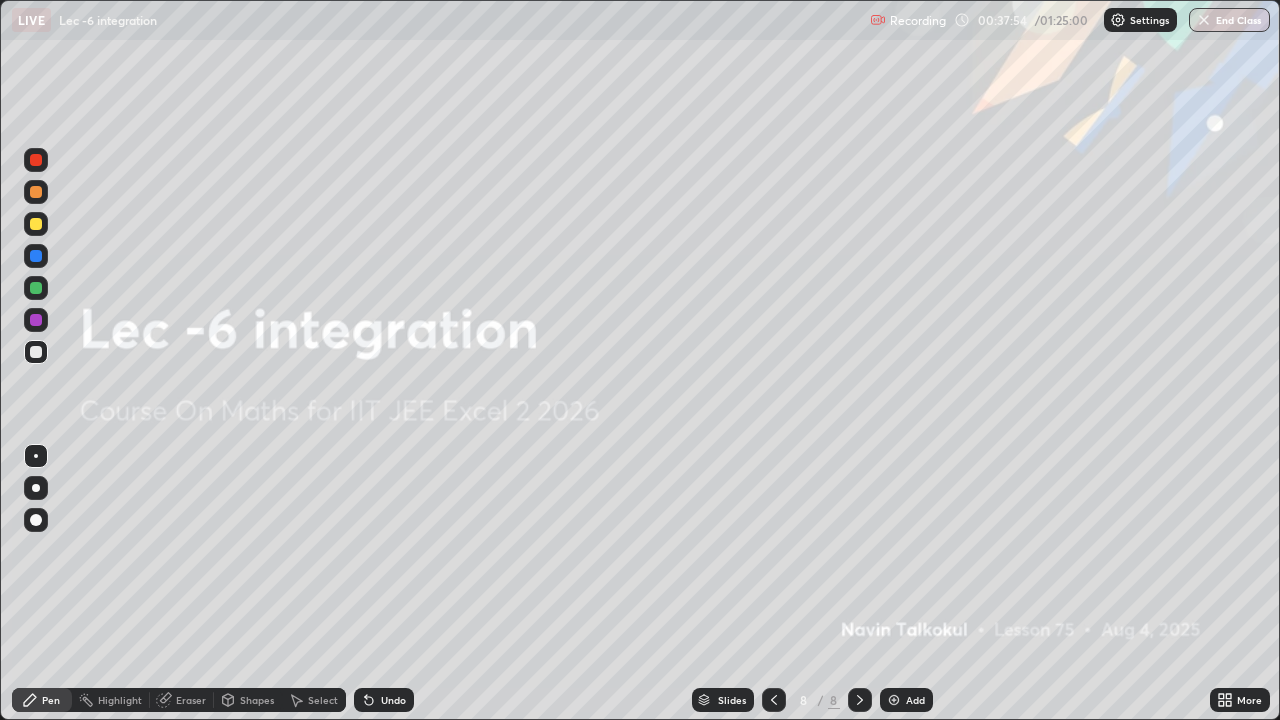 click 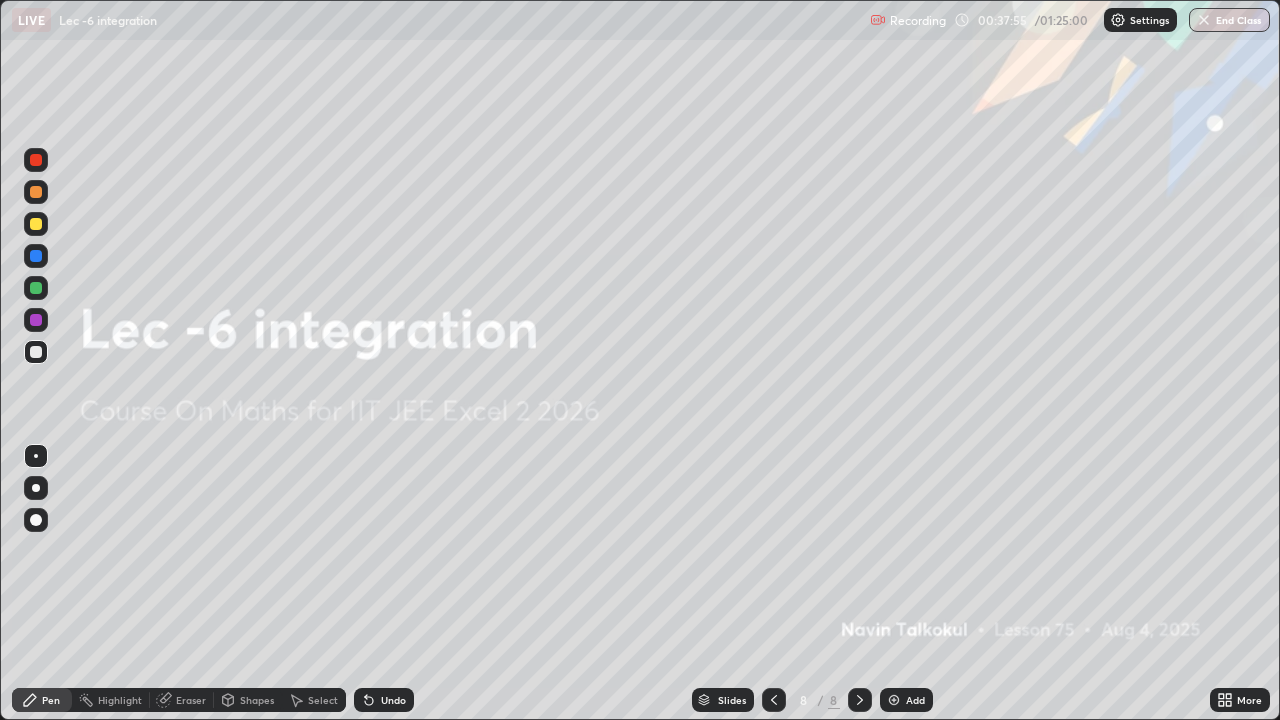 click 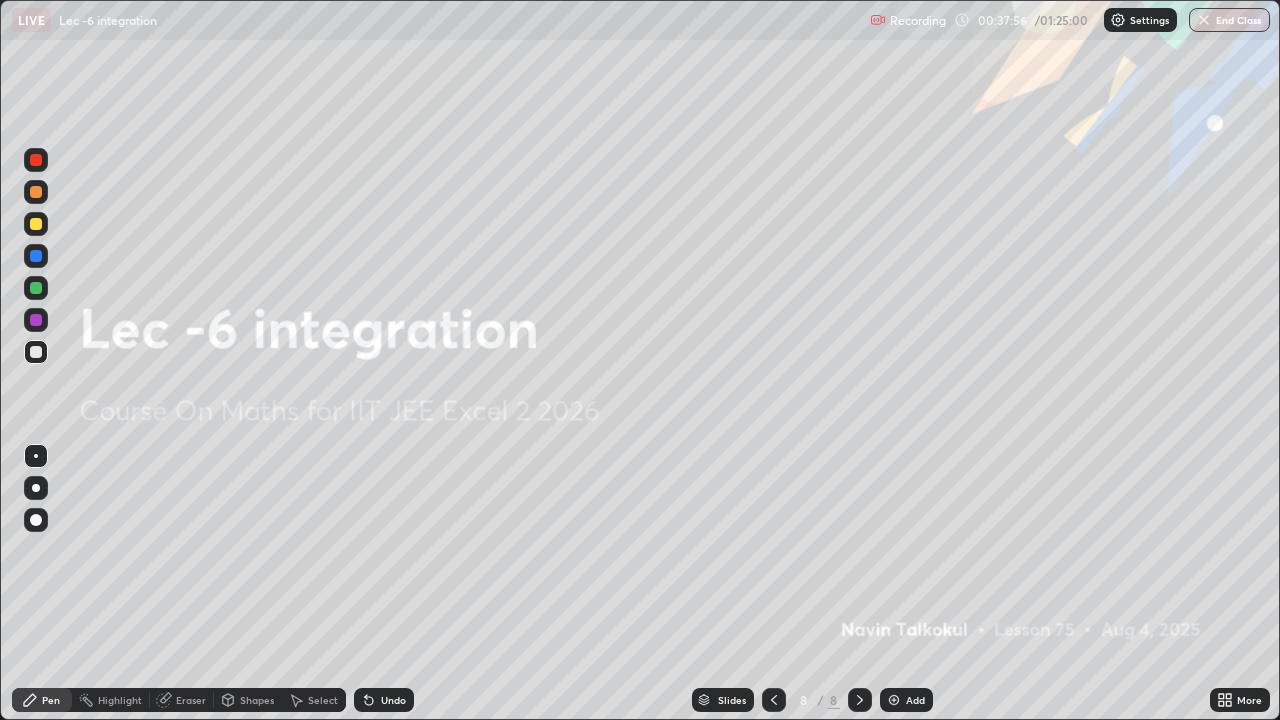 click 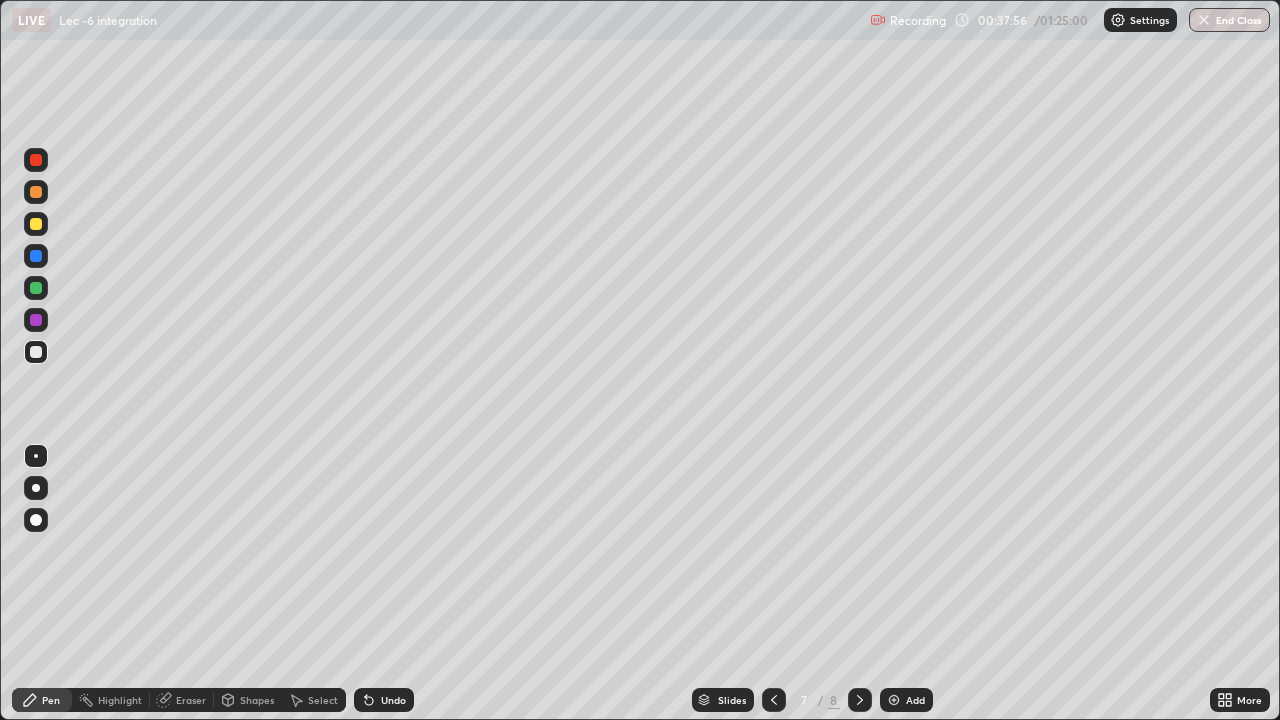click 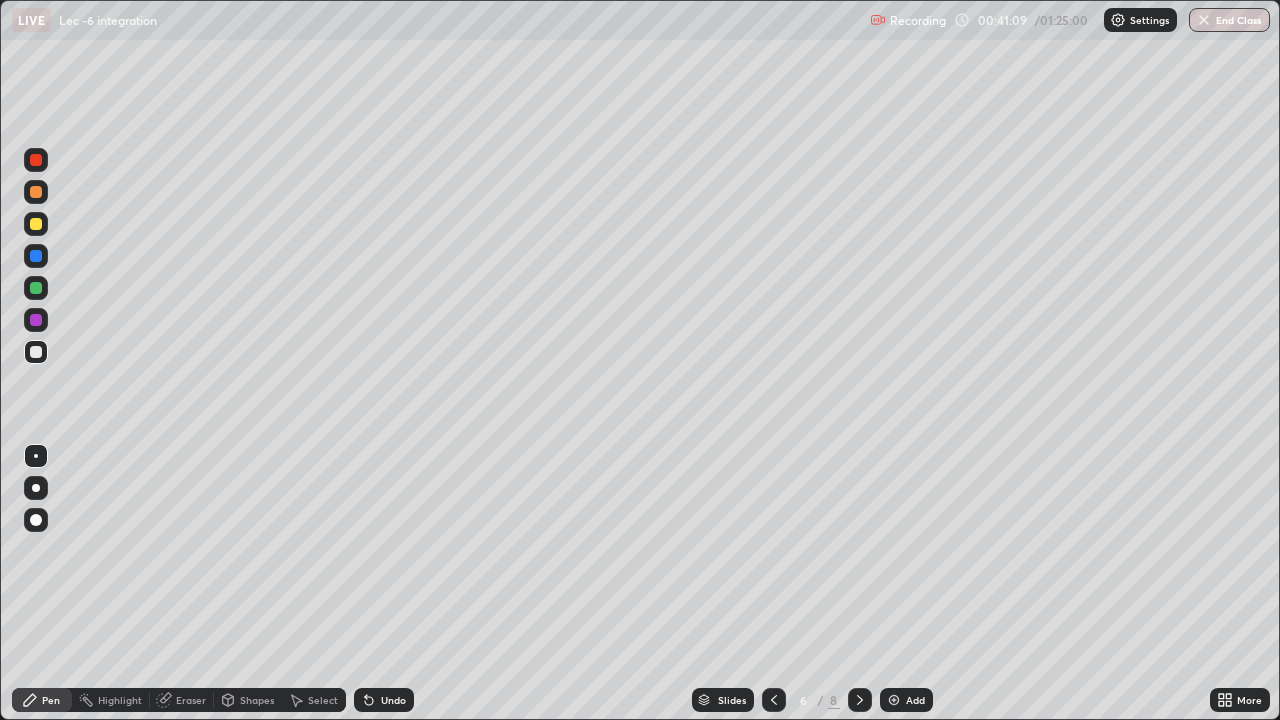 click on "Eraser" at bounding box center (191, 700) 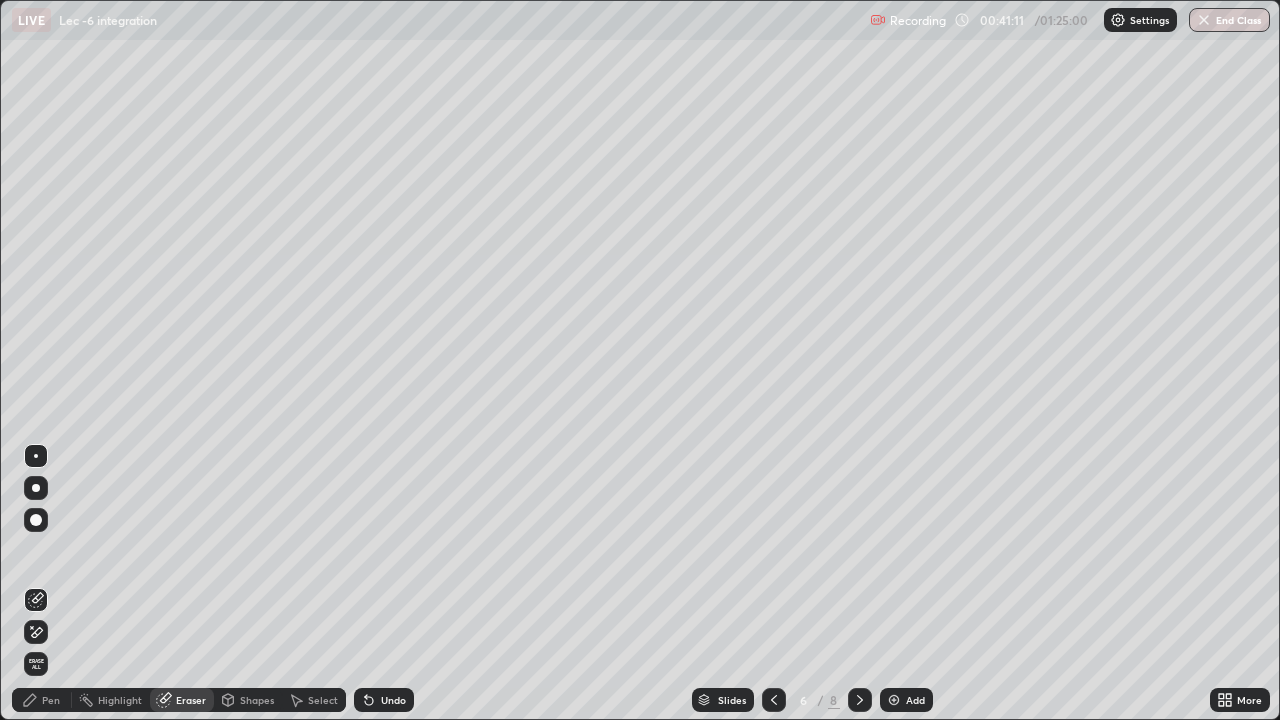 click on "Pen" at bounding box center (51, 700) 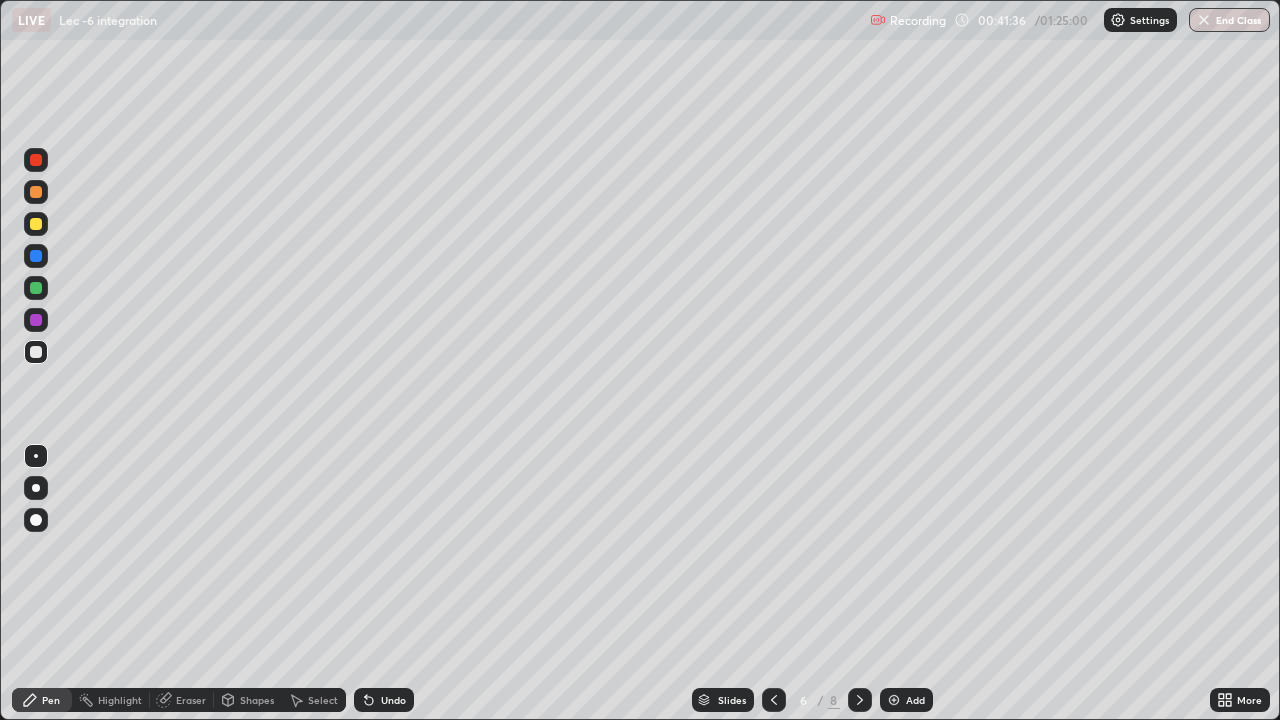 click 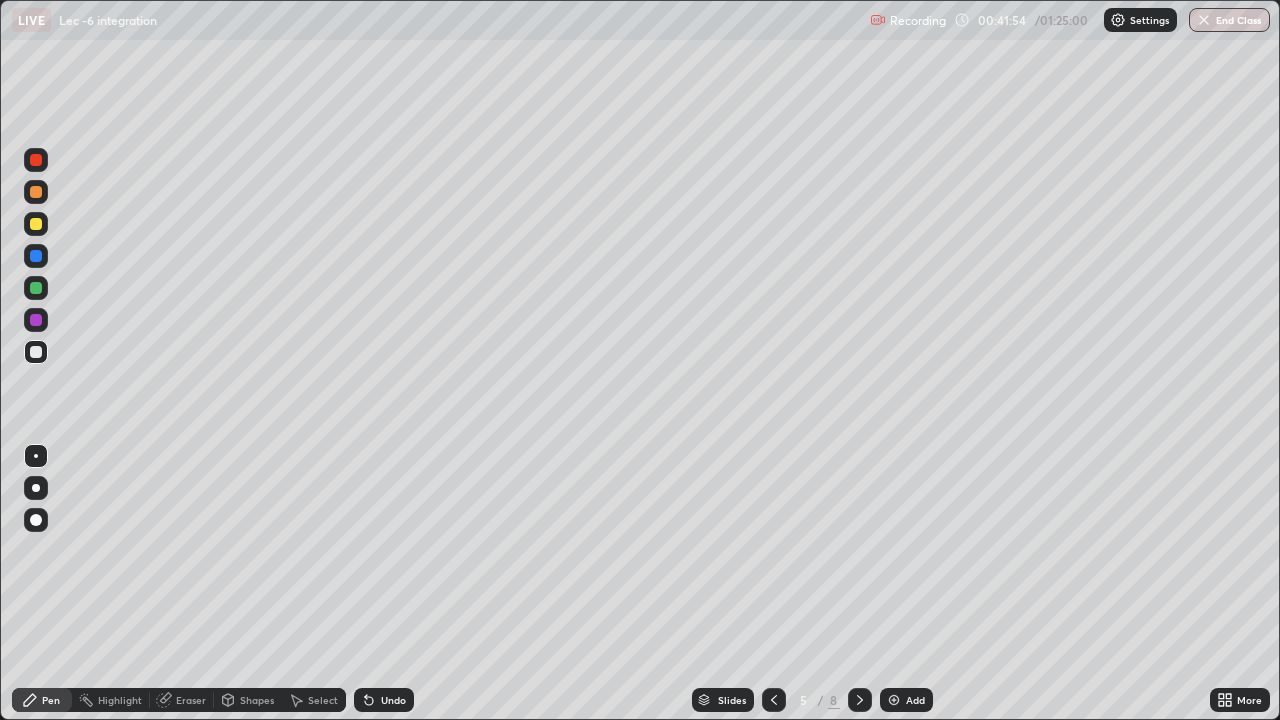 click 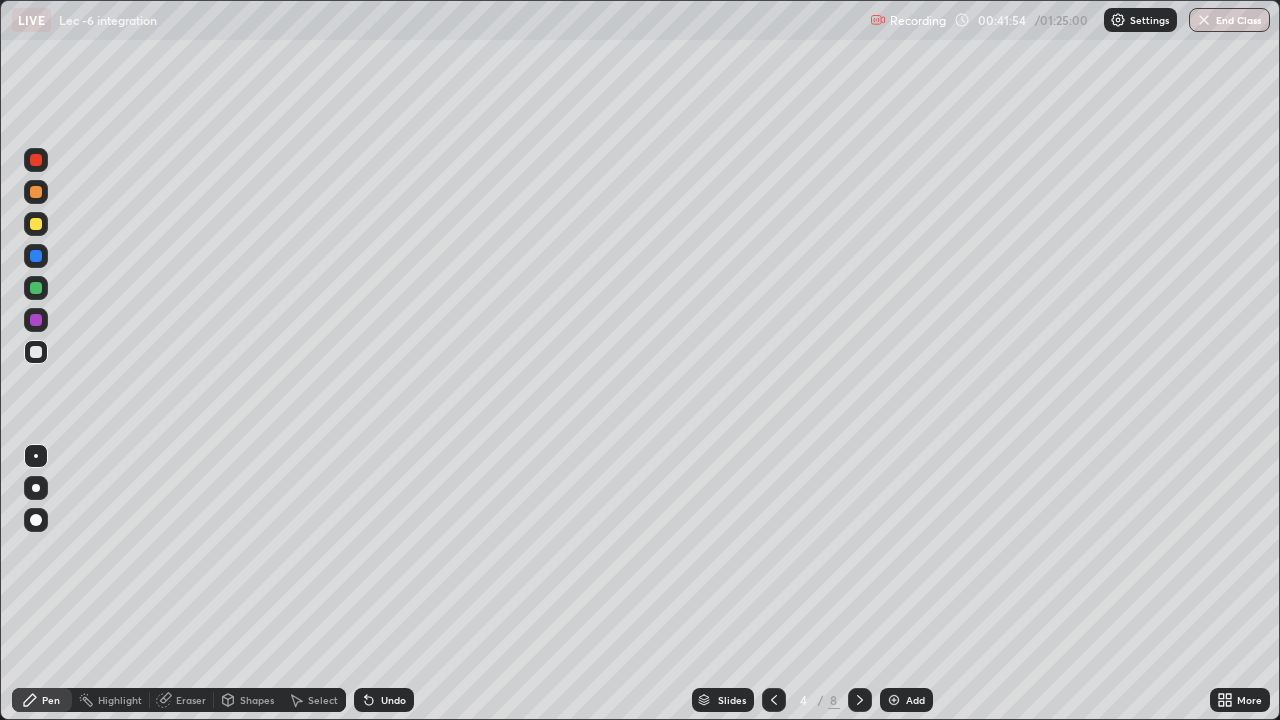 click 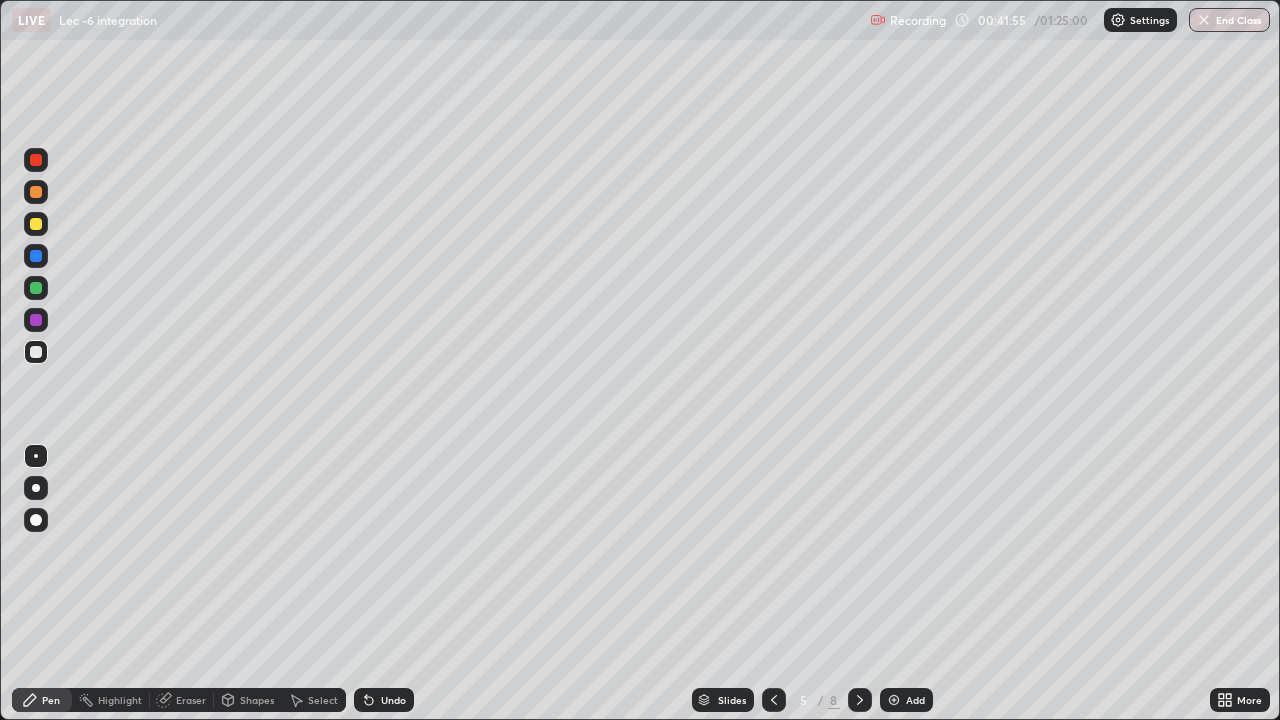 click 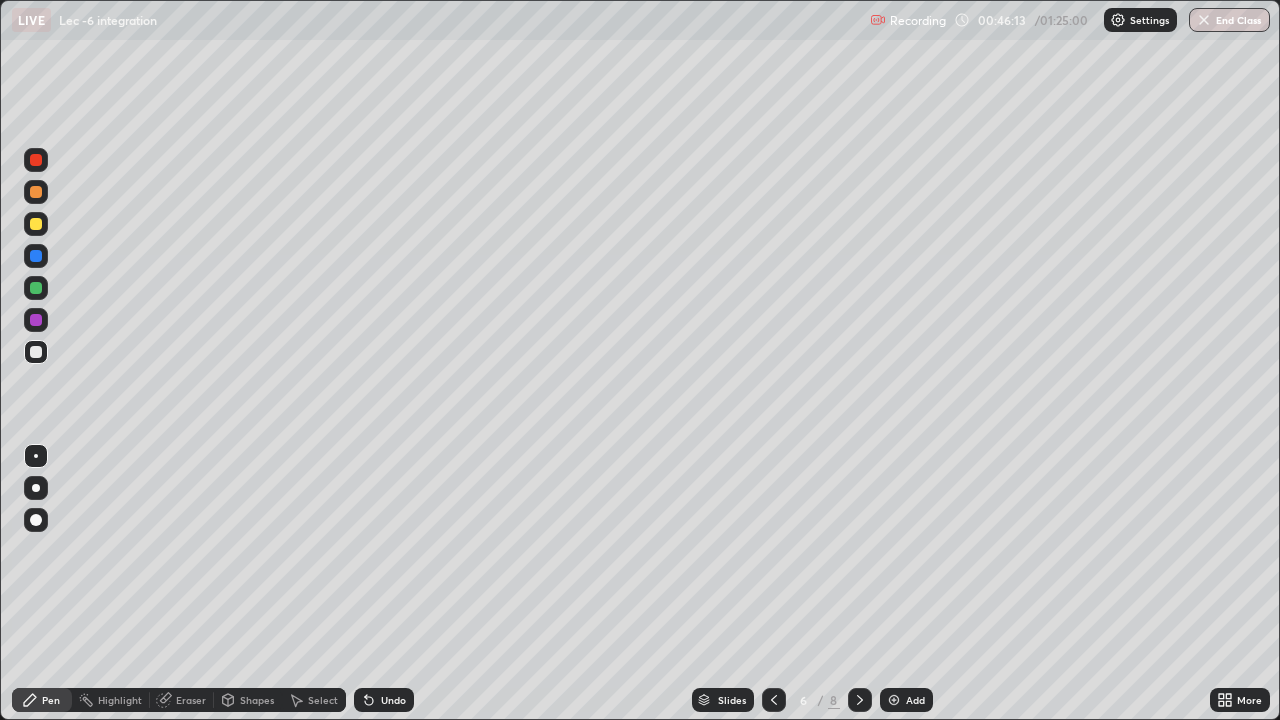 click on "Undo" at bounding box center [393, 700] 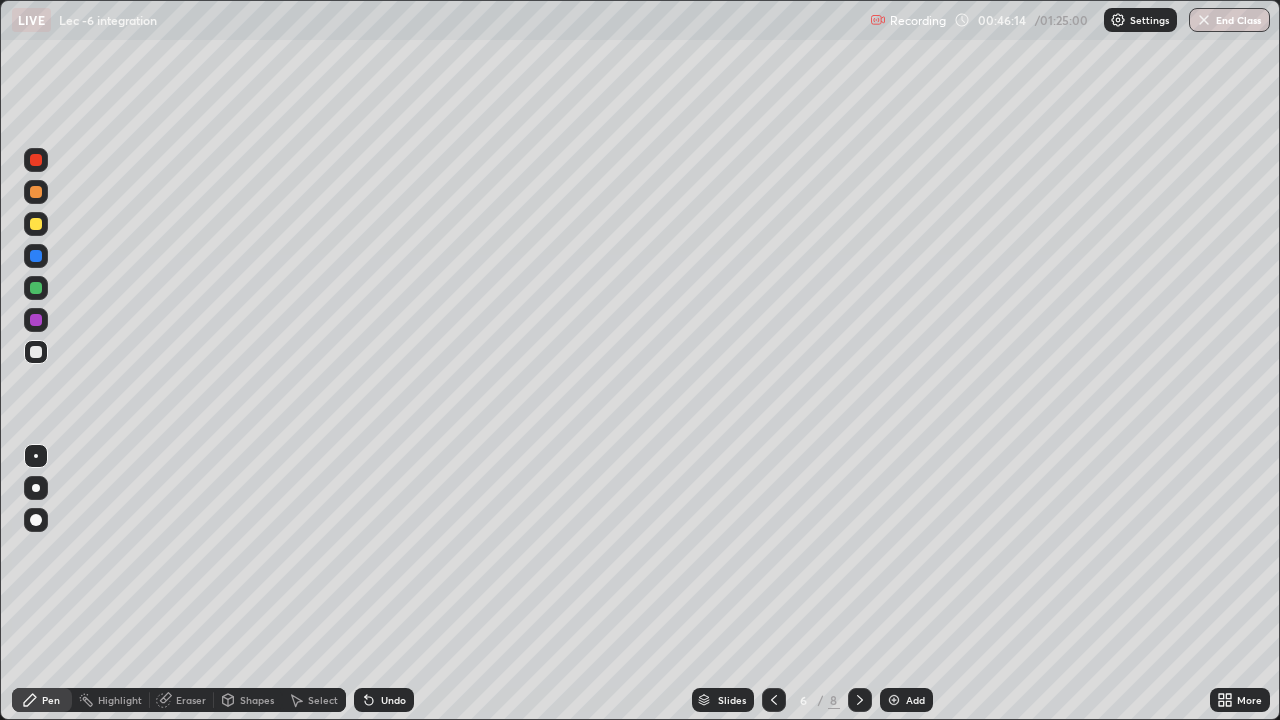 click on "Undo" at bounding box center [393, 700] 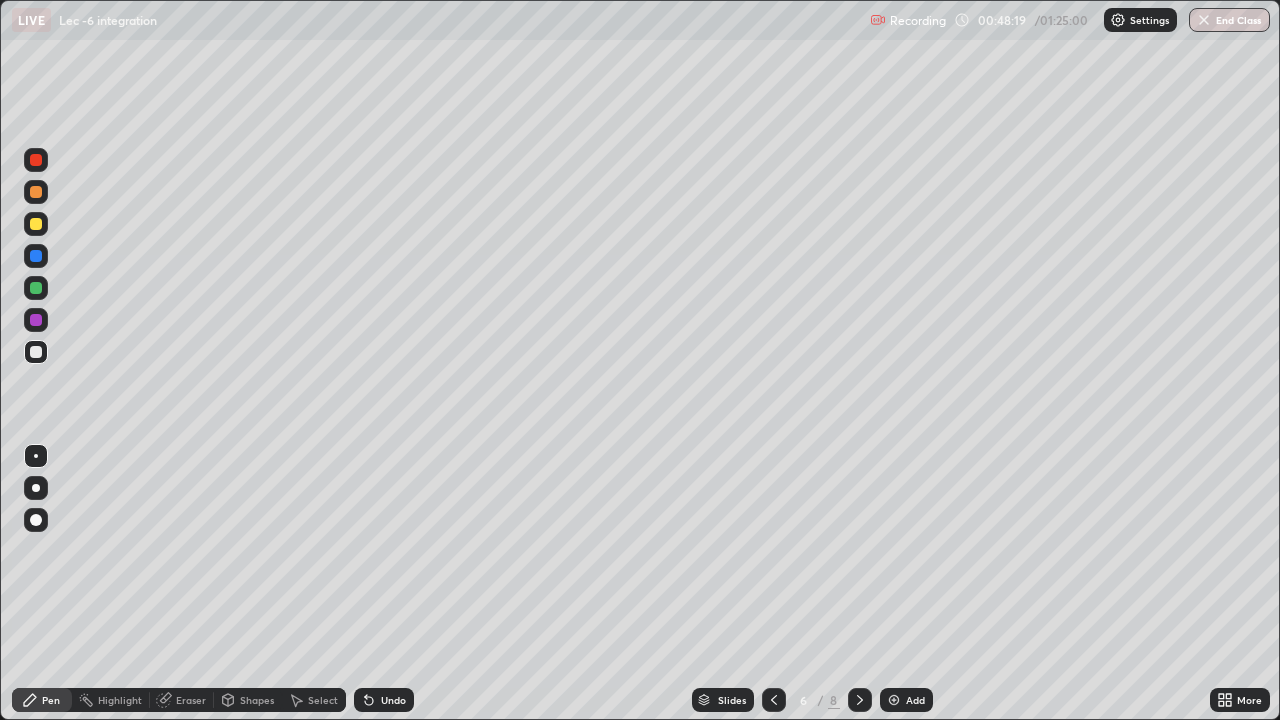 click on "Add" at bounding box center (915, 700) 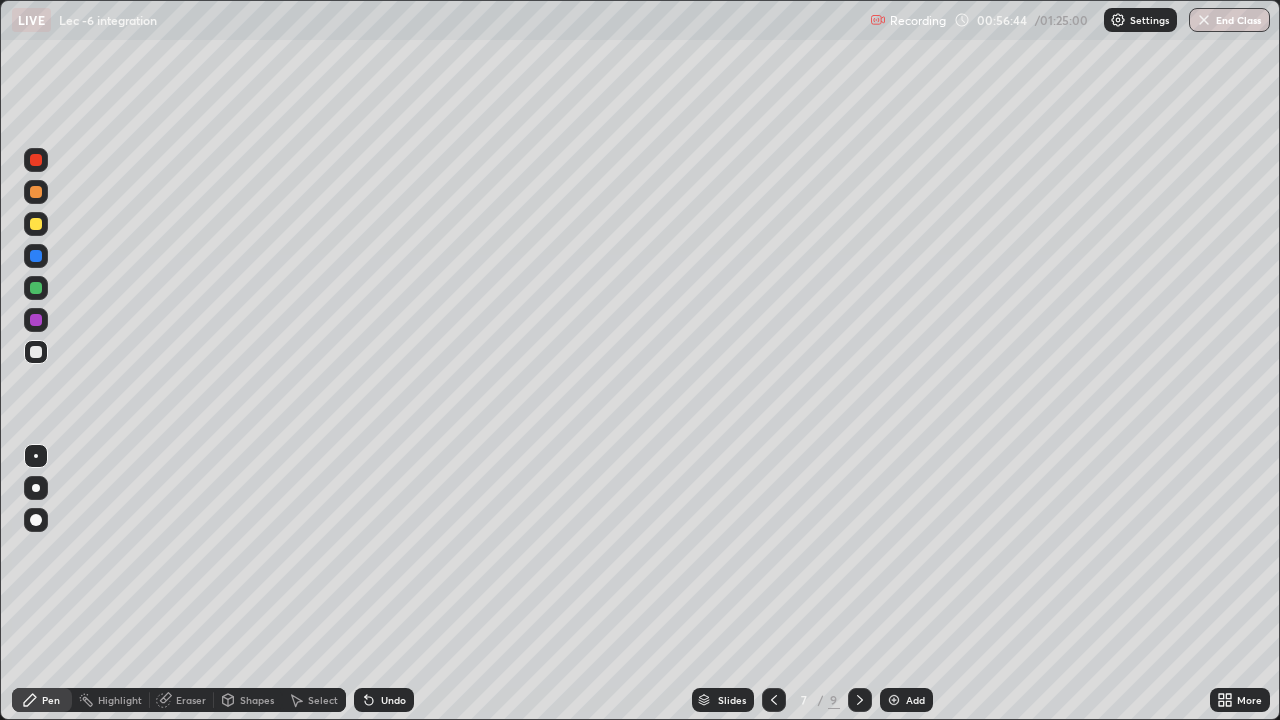 click at bounding box center (894, 700) 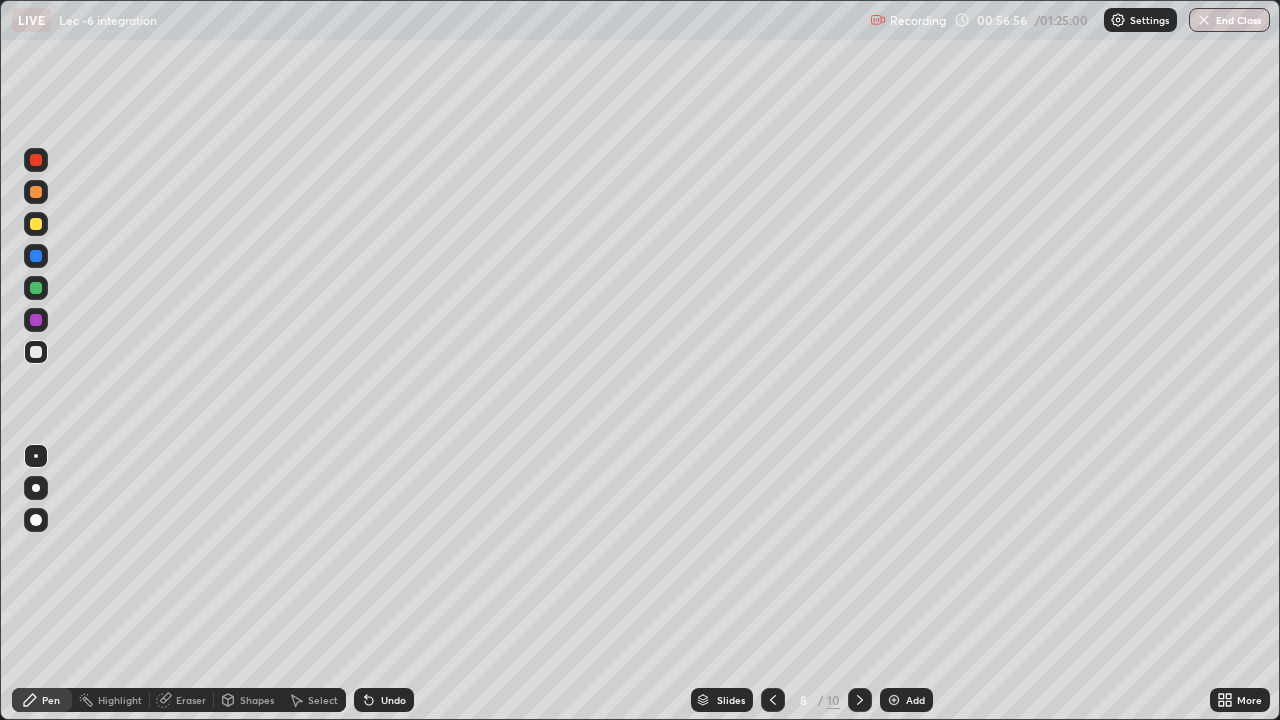 click on "Undo" at bounding box center (393, 700) 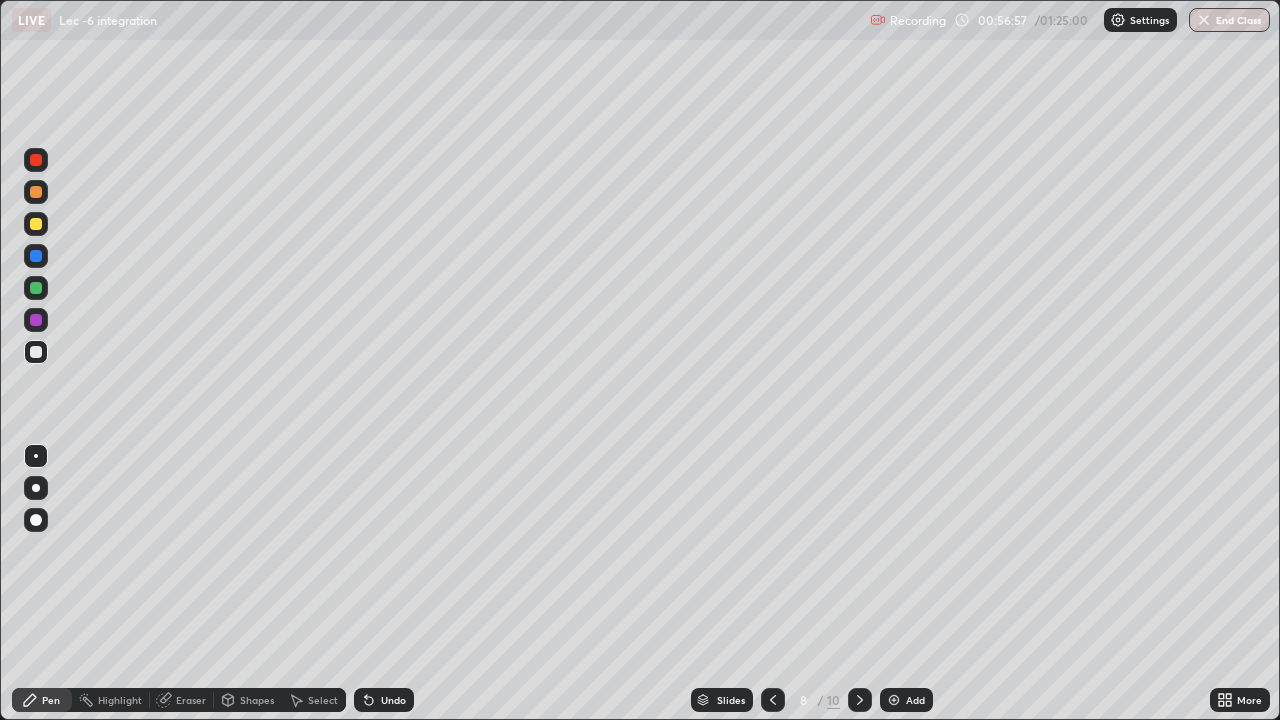 click on "Undo" at bounding box center (393, 700) 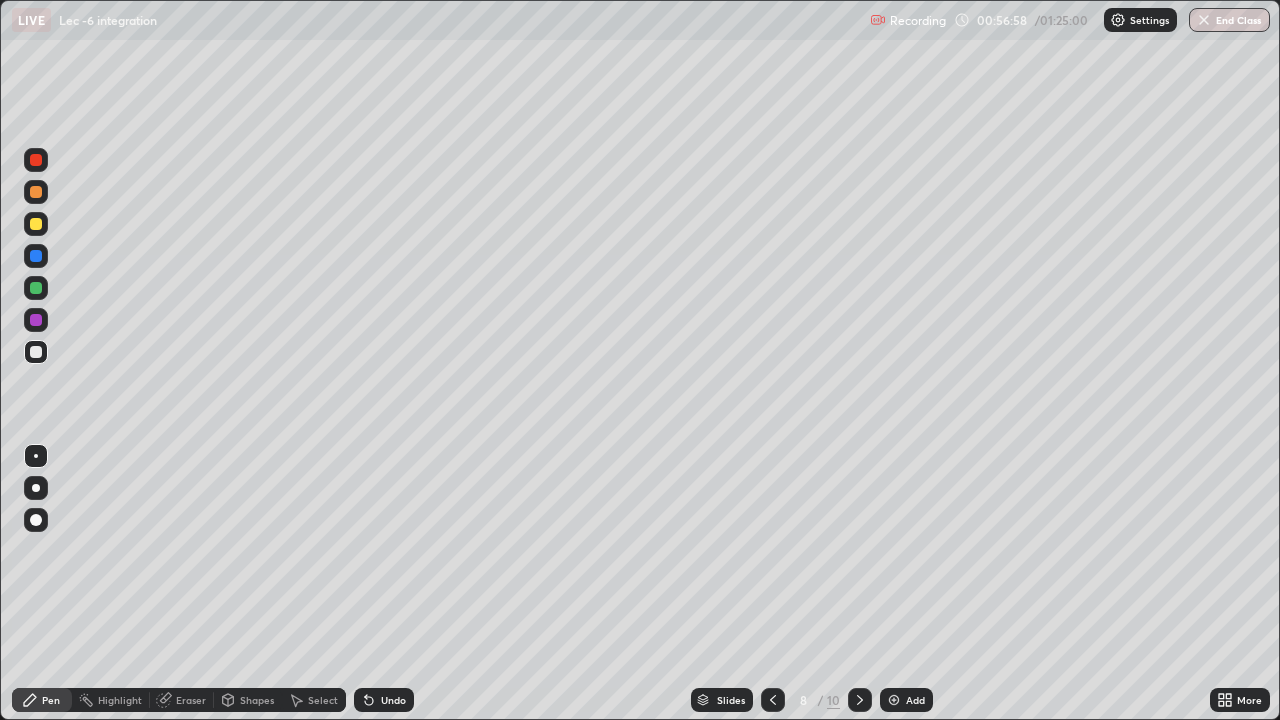 click on "Undo" at bounding box center [393, 700] 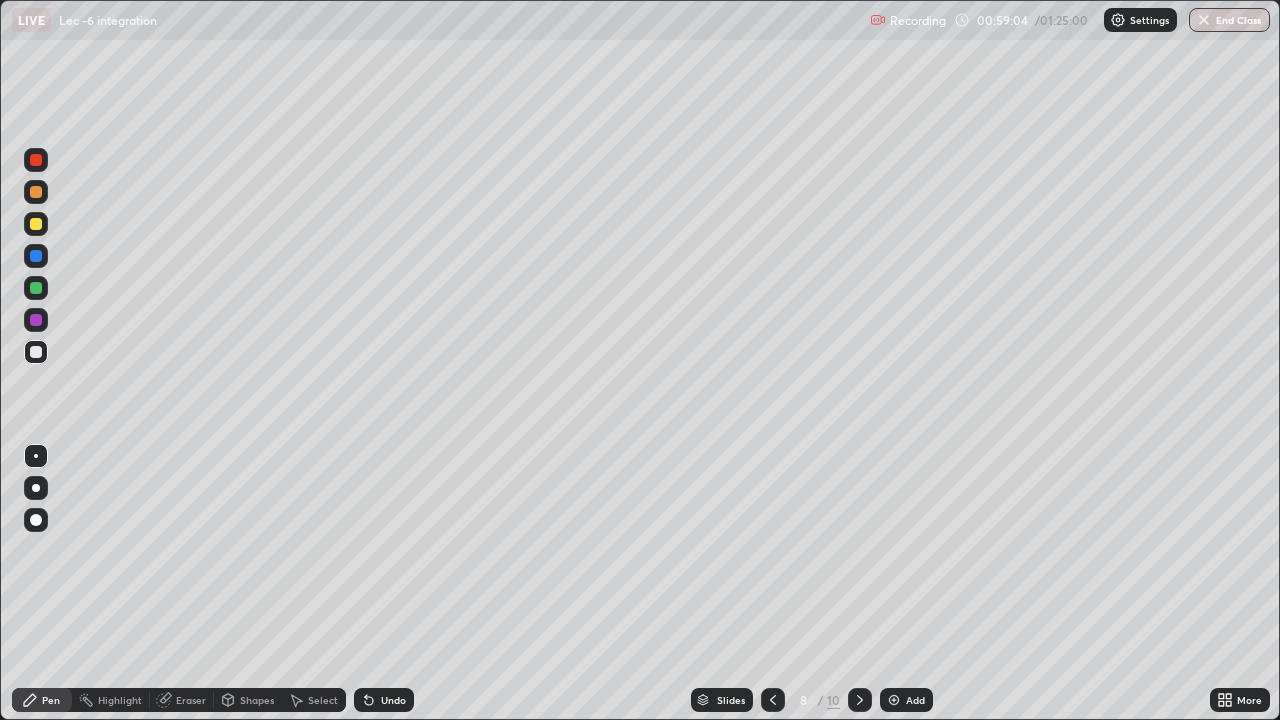 click on "Undo" at bounding box center (393, 700) 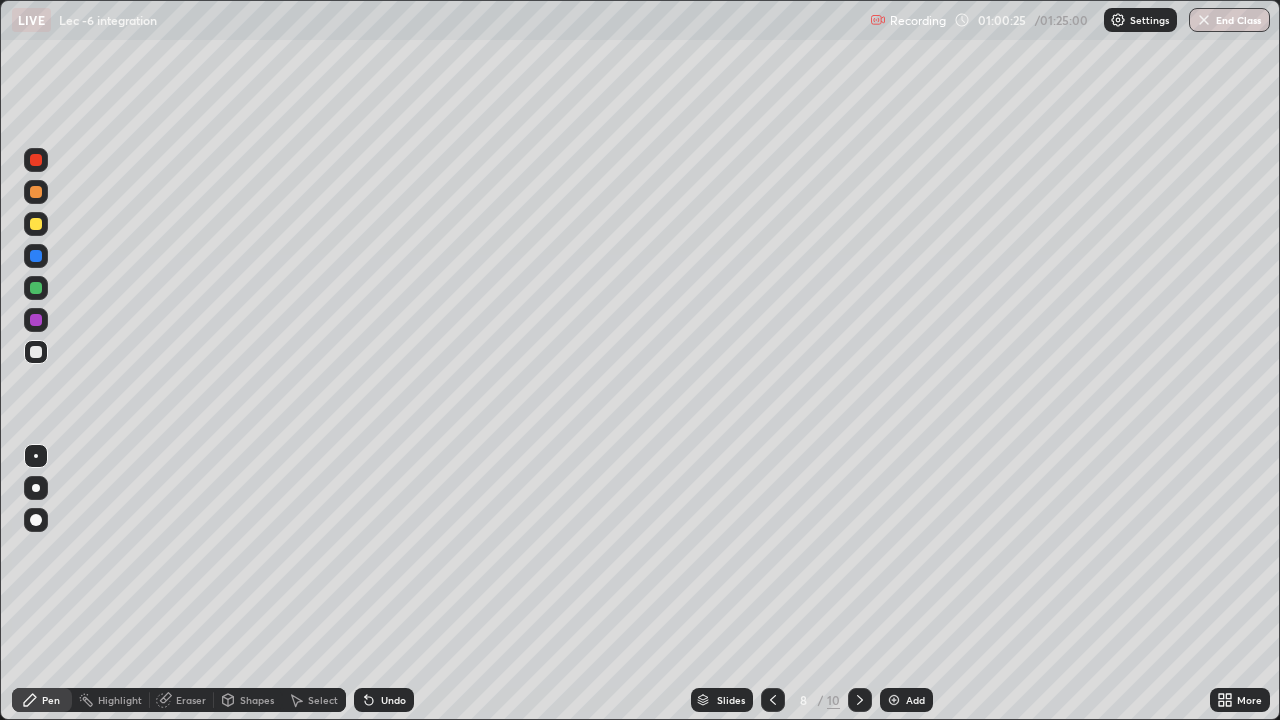 click on "Undo" at bounding box center [393, 700] 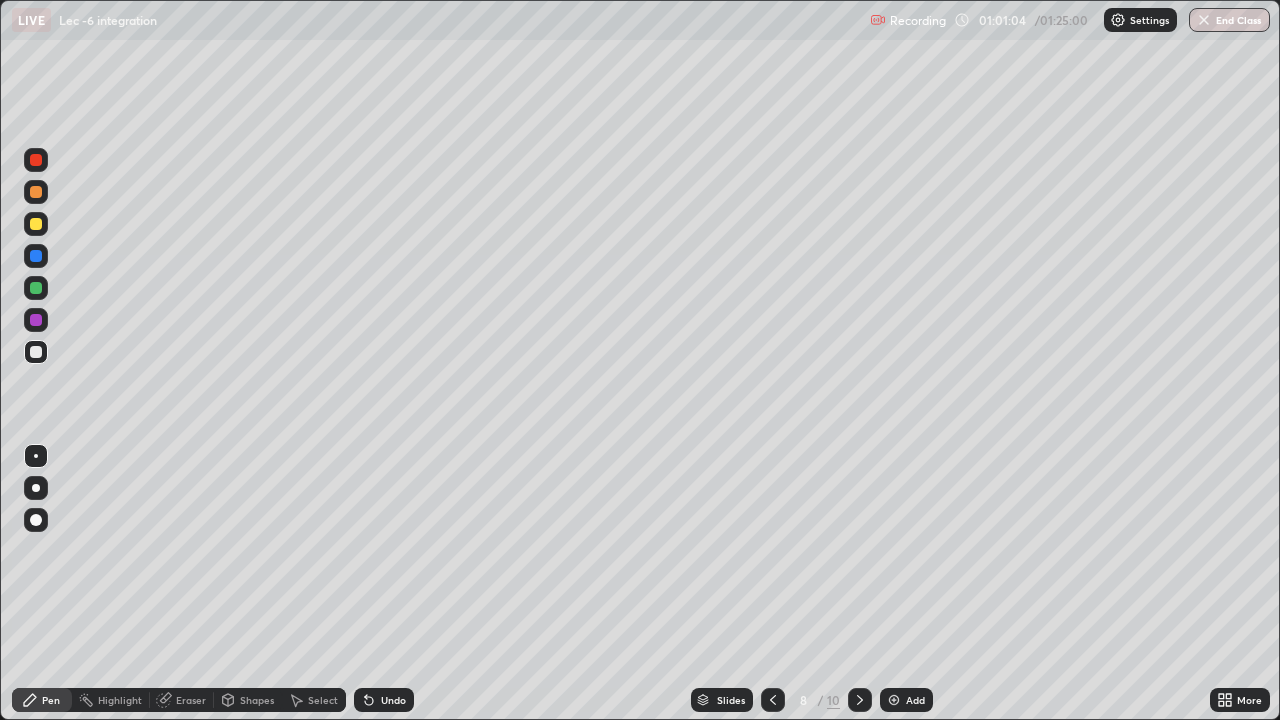 click at bounding box center (894, 700) 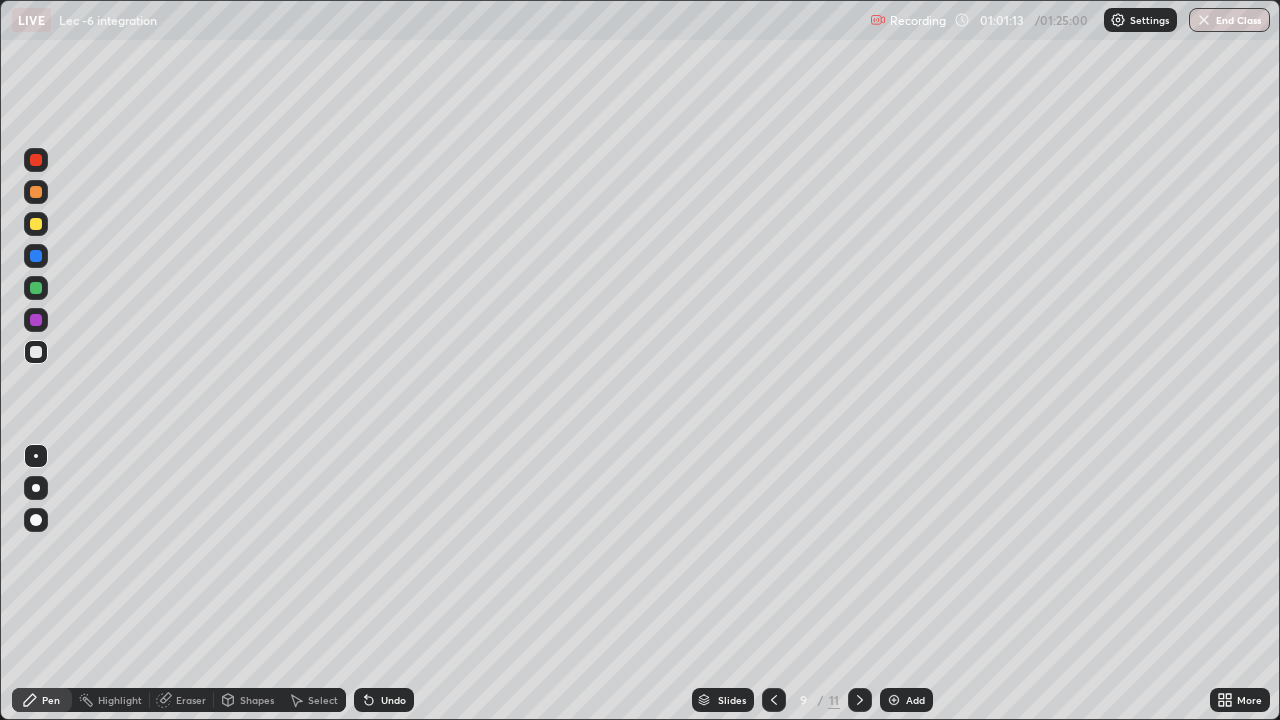 click 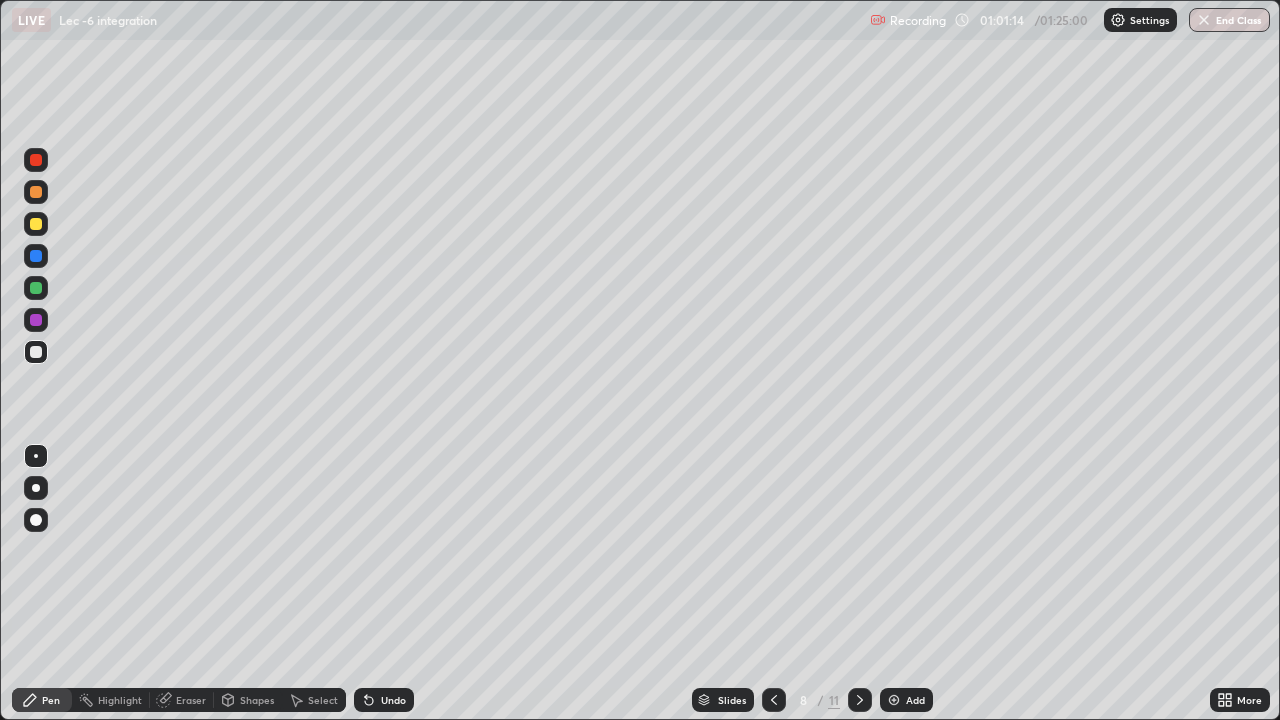 click 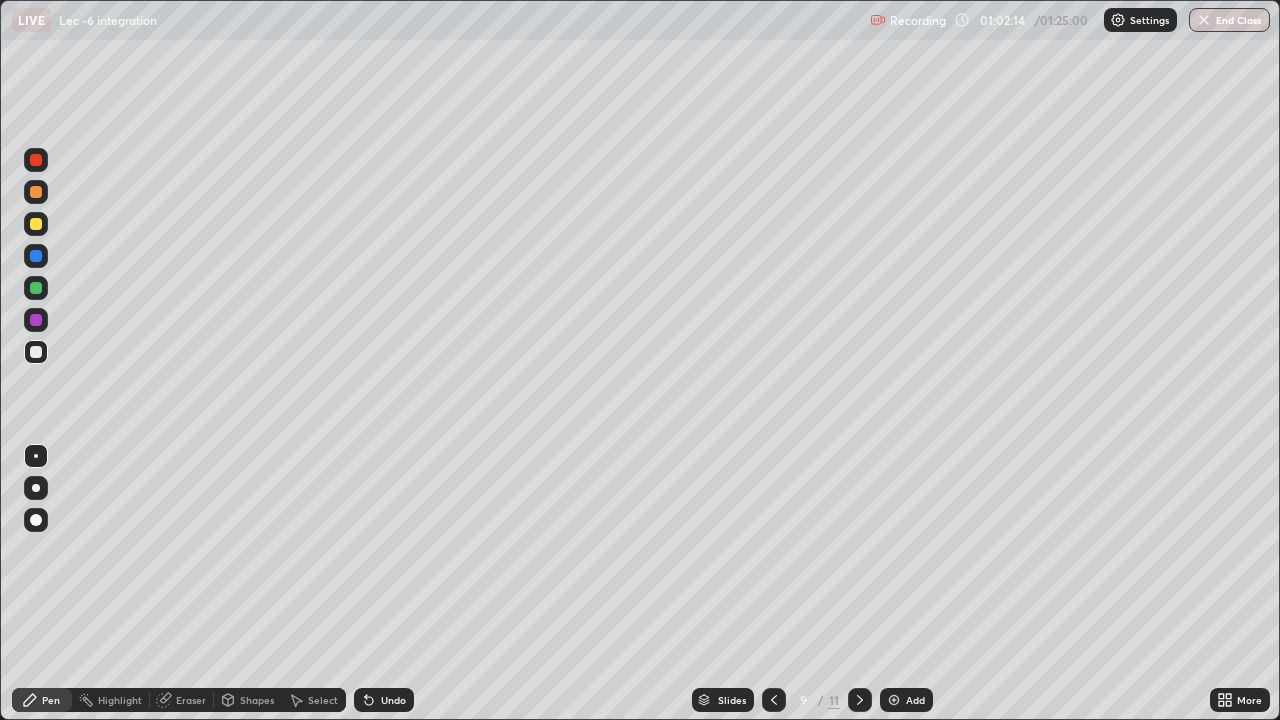 click 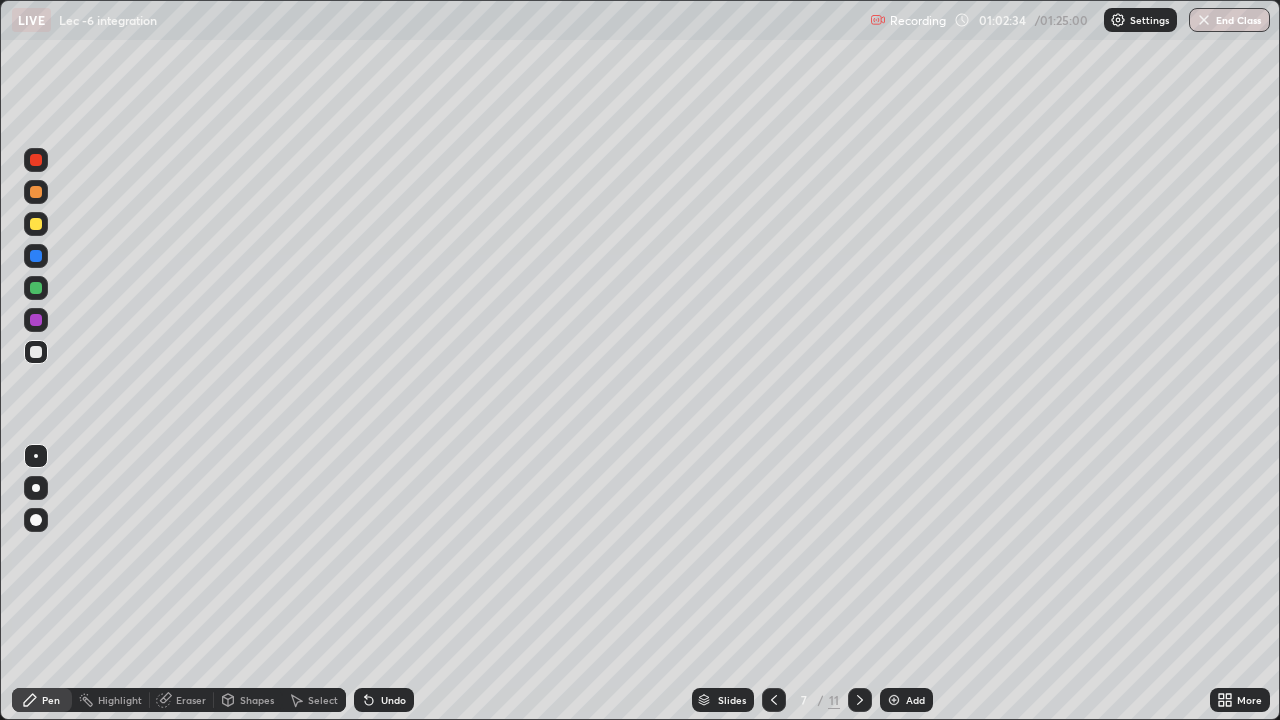 click 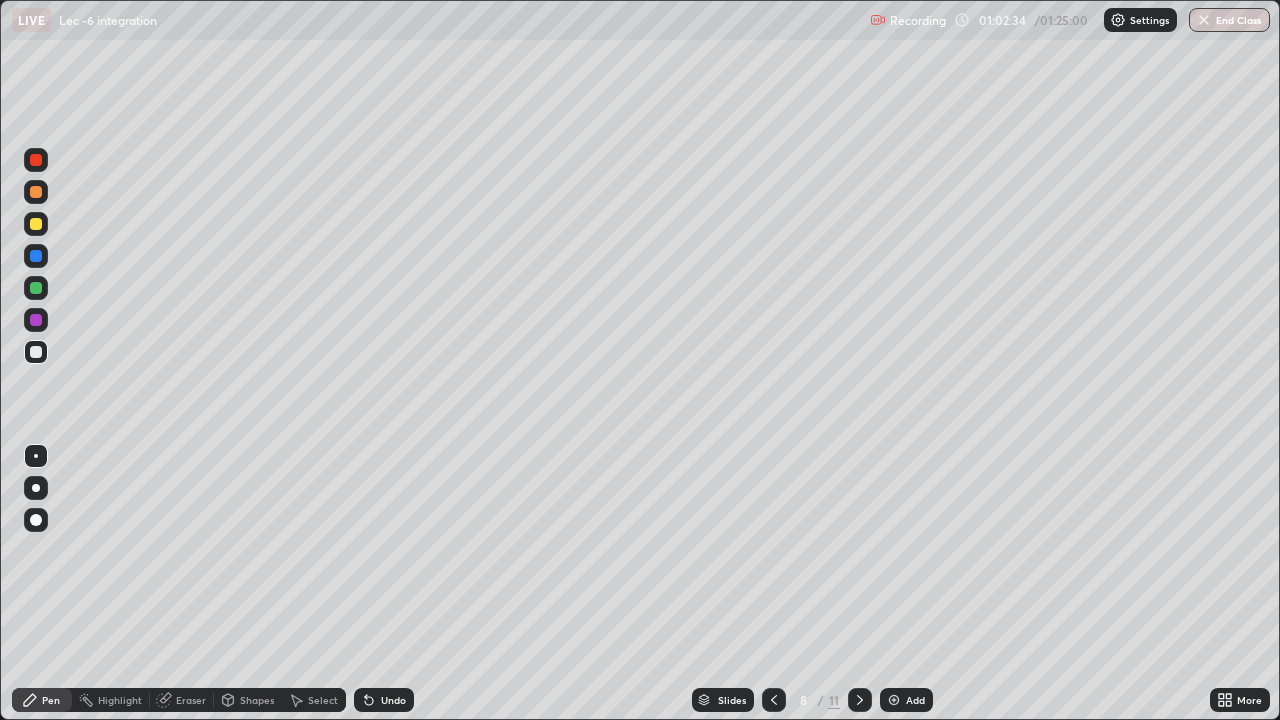 click at bounding box center (860, 700) 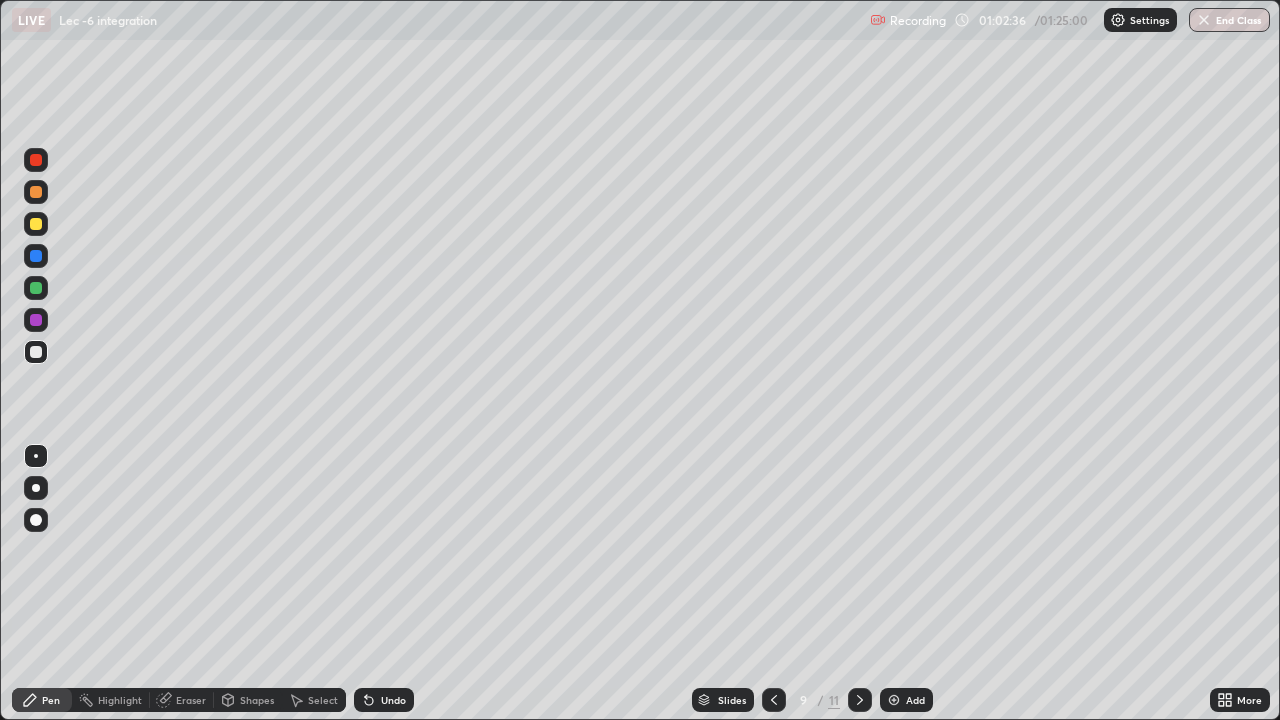 click 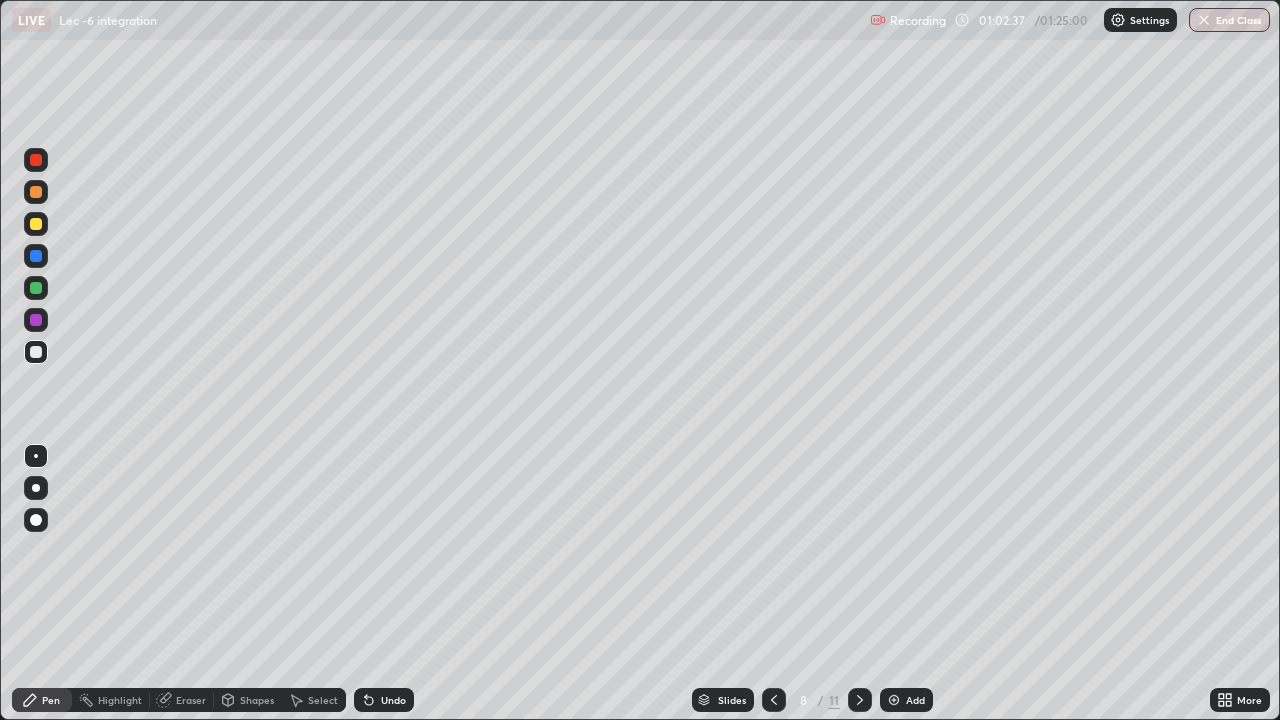 click 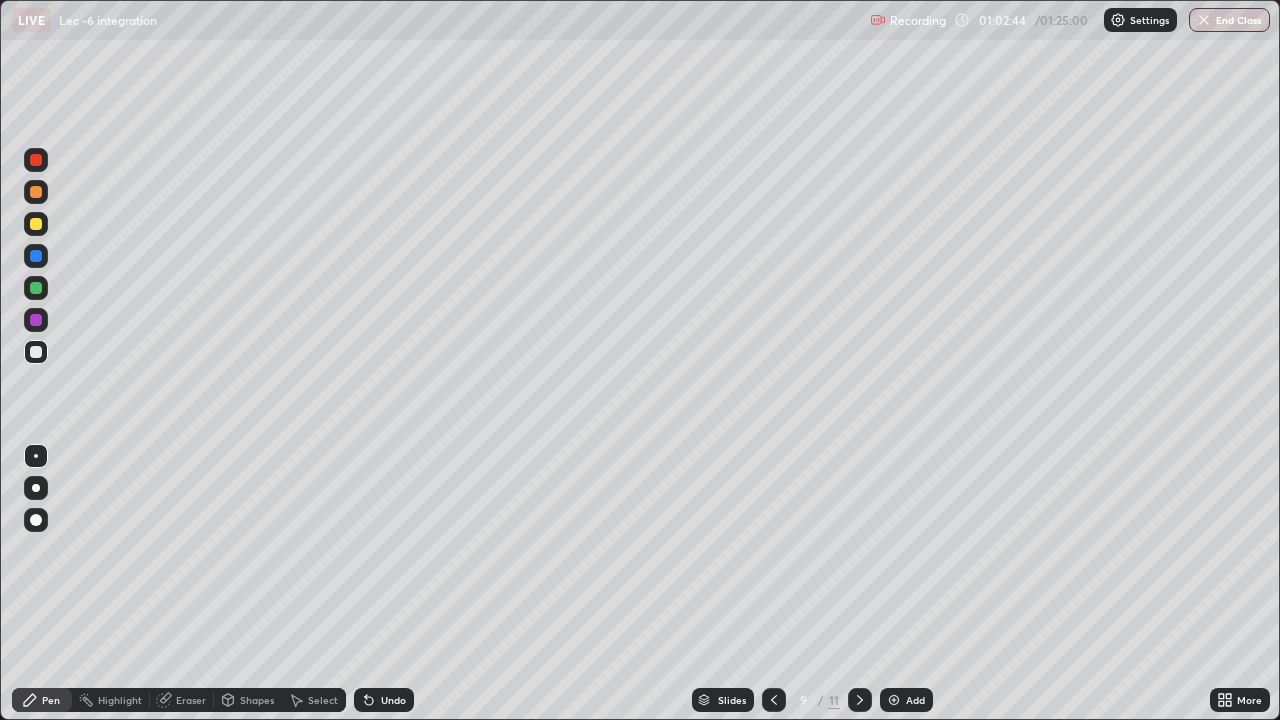 click at bounding box center (774, 700) 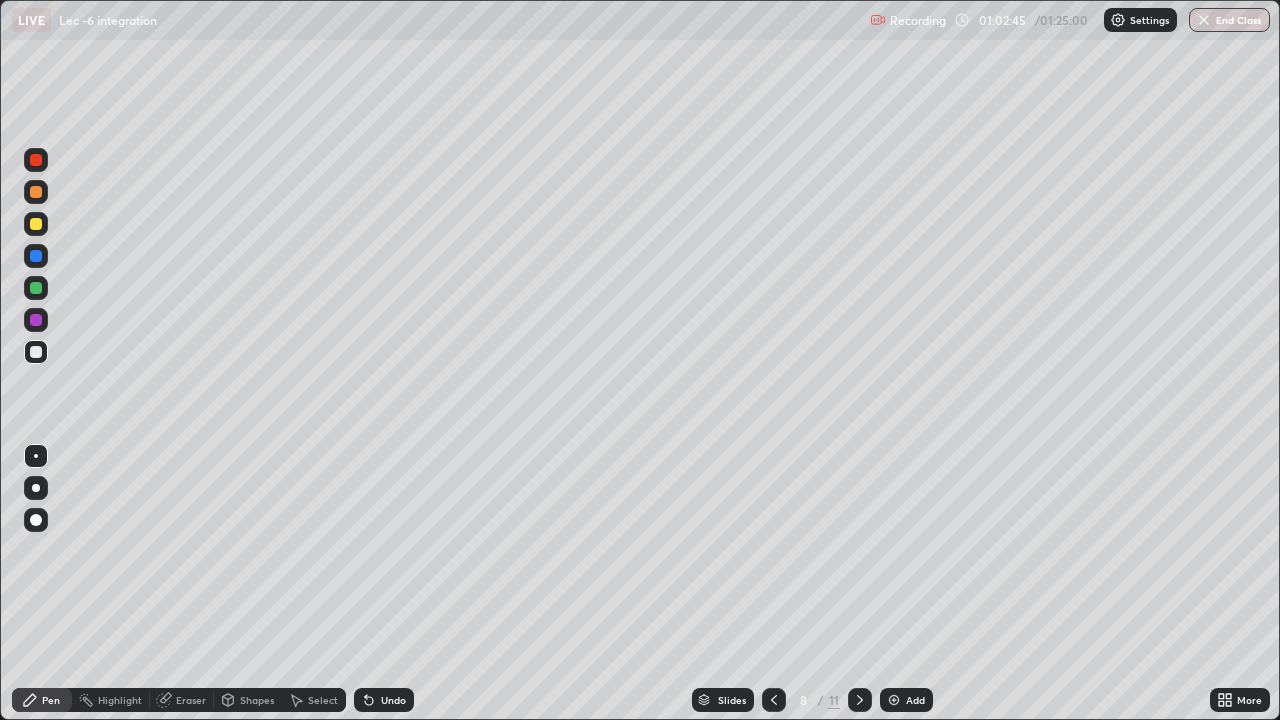 click 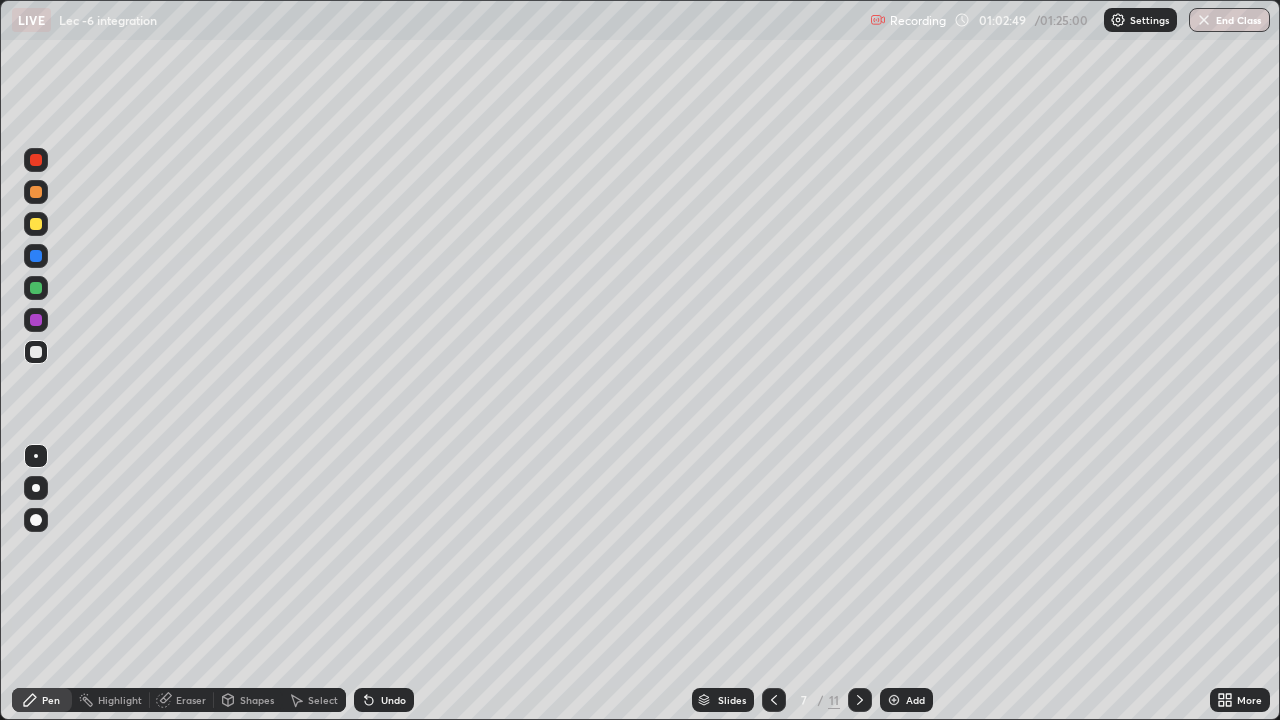 click 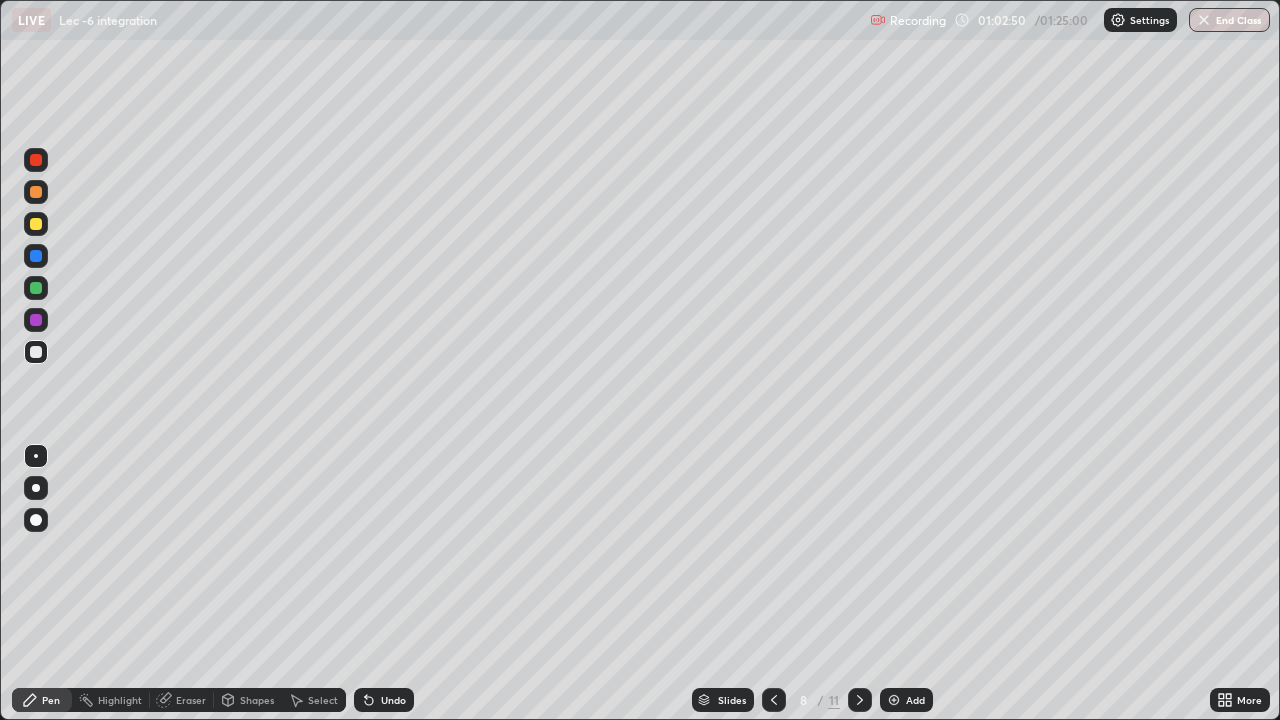 click 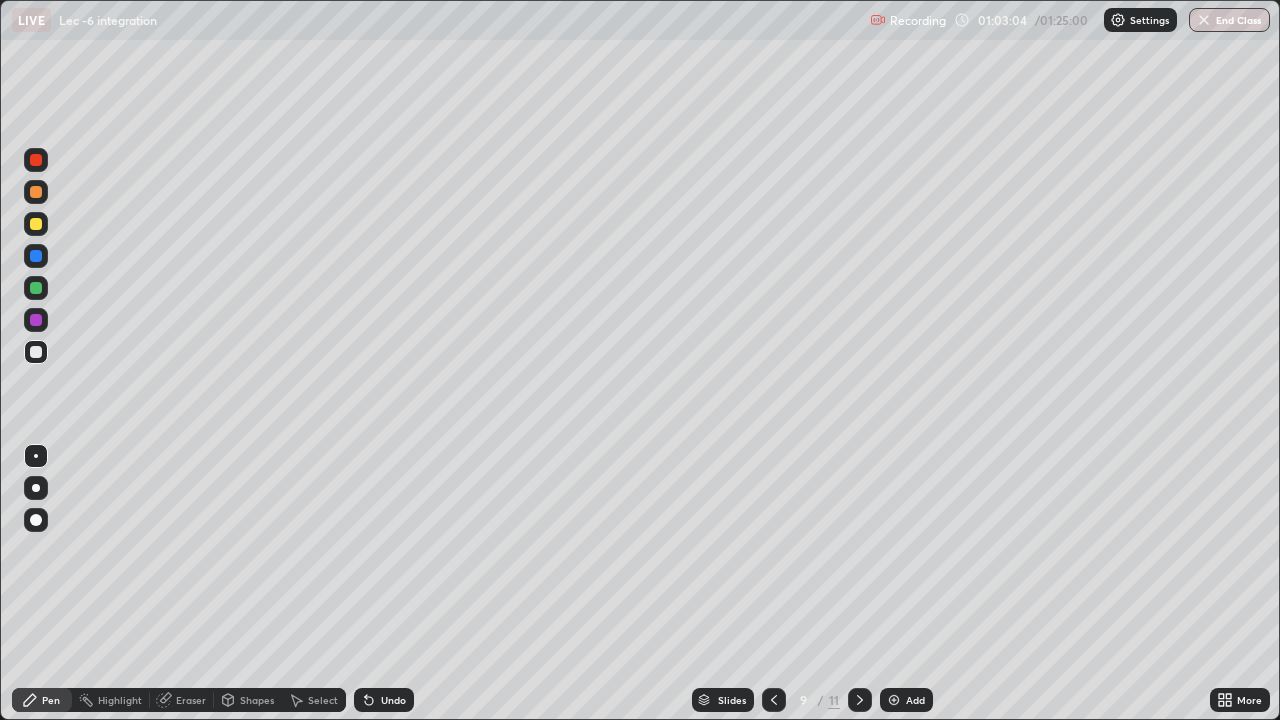 click on "Undo" at bounding box center (393, 700) 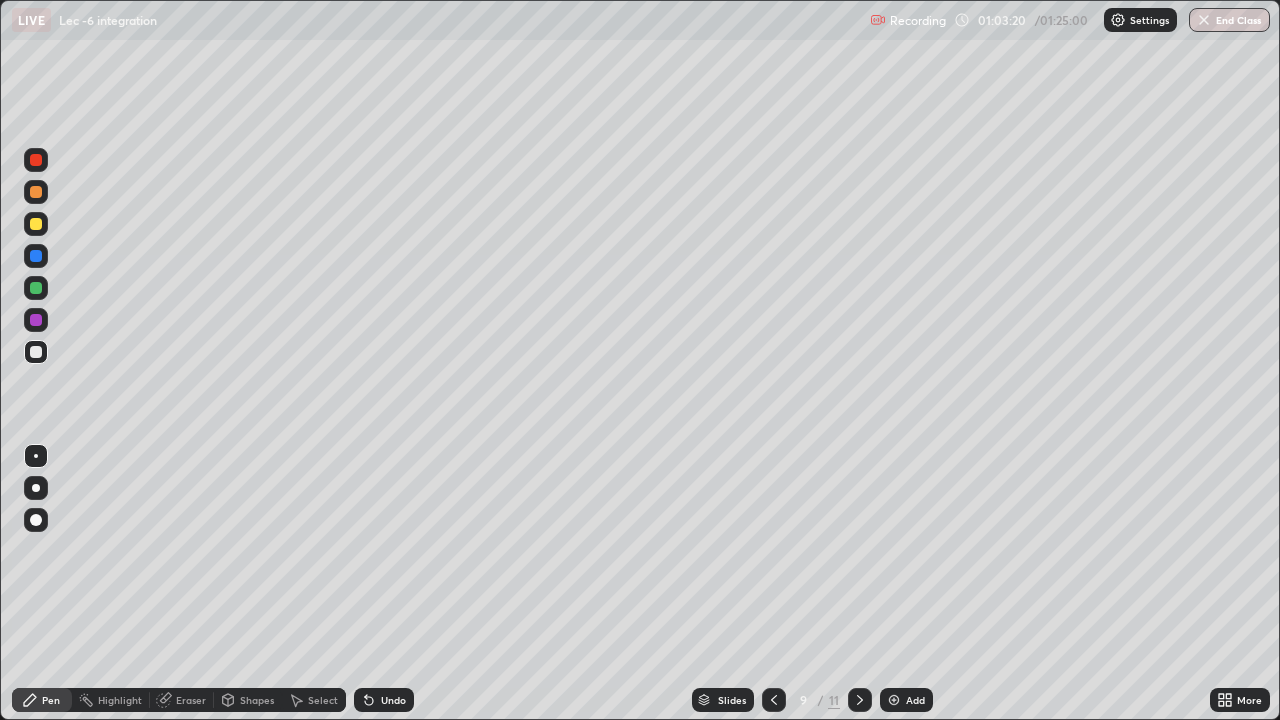 click 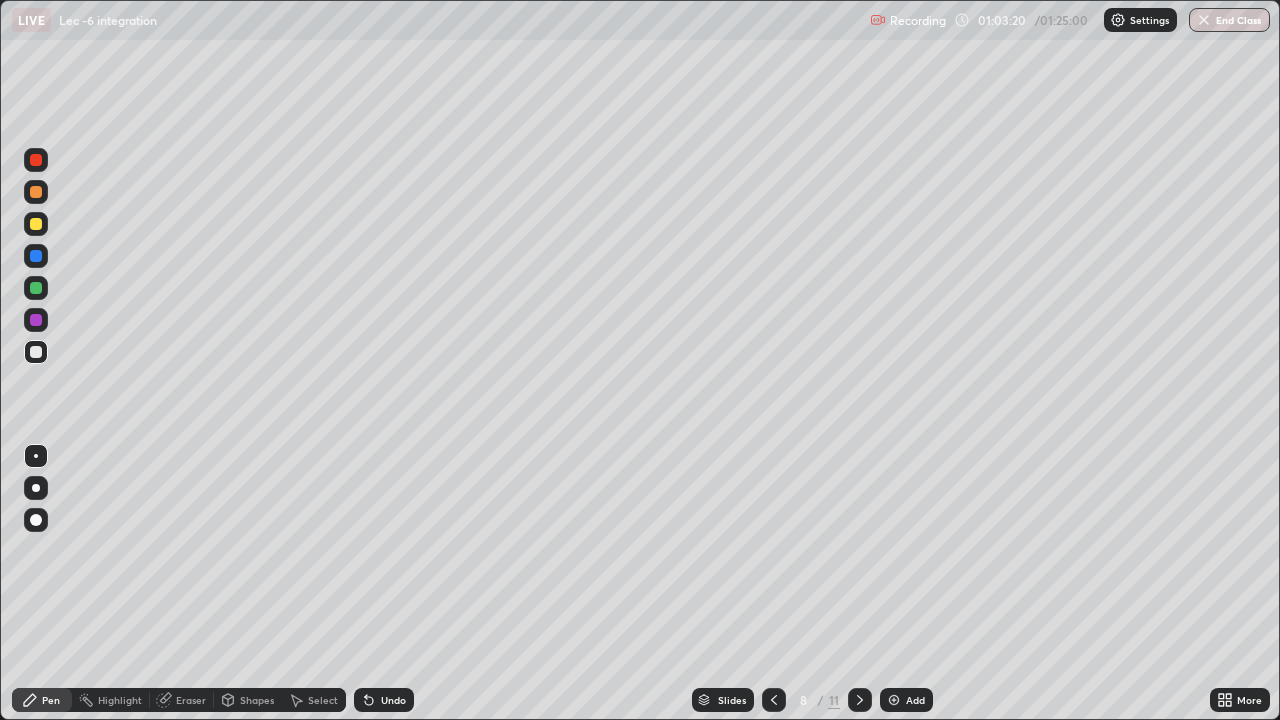 click 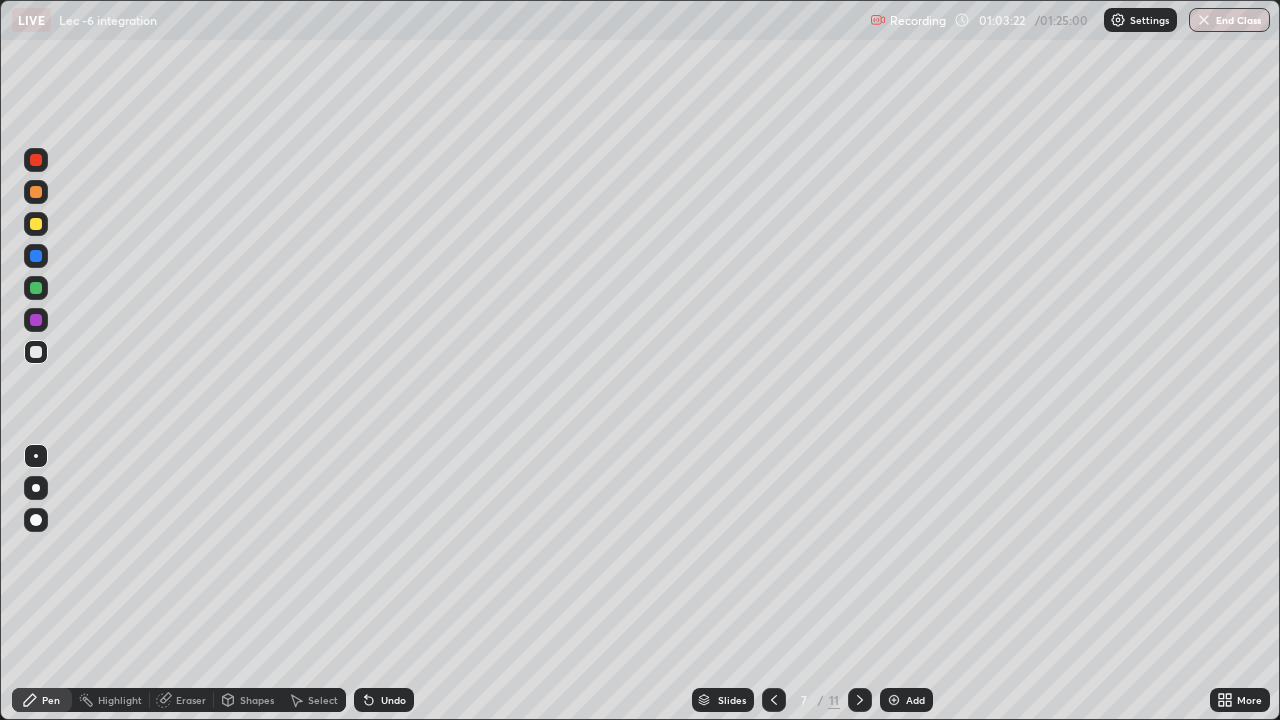 click 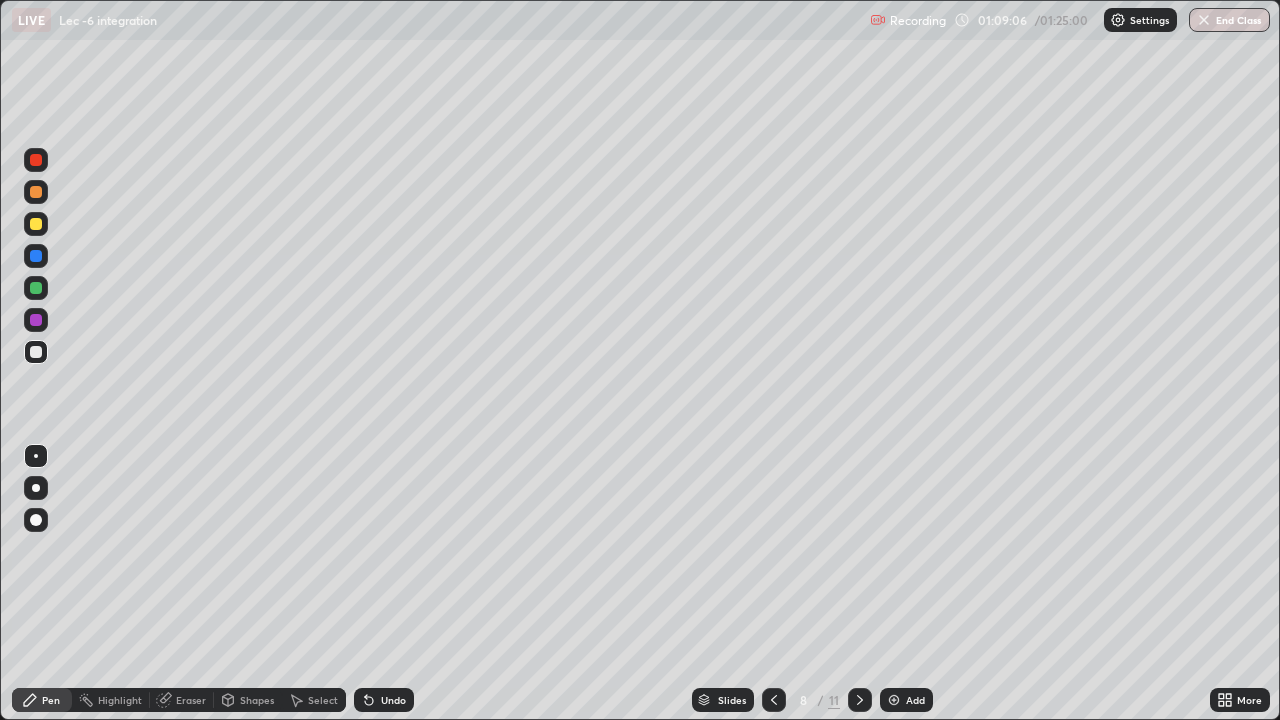 click 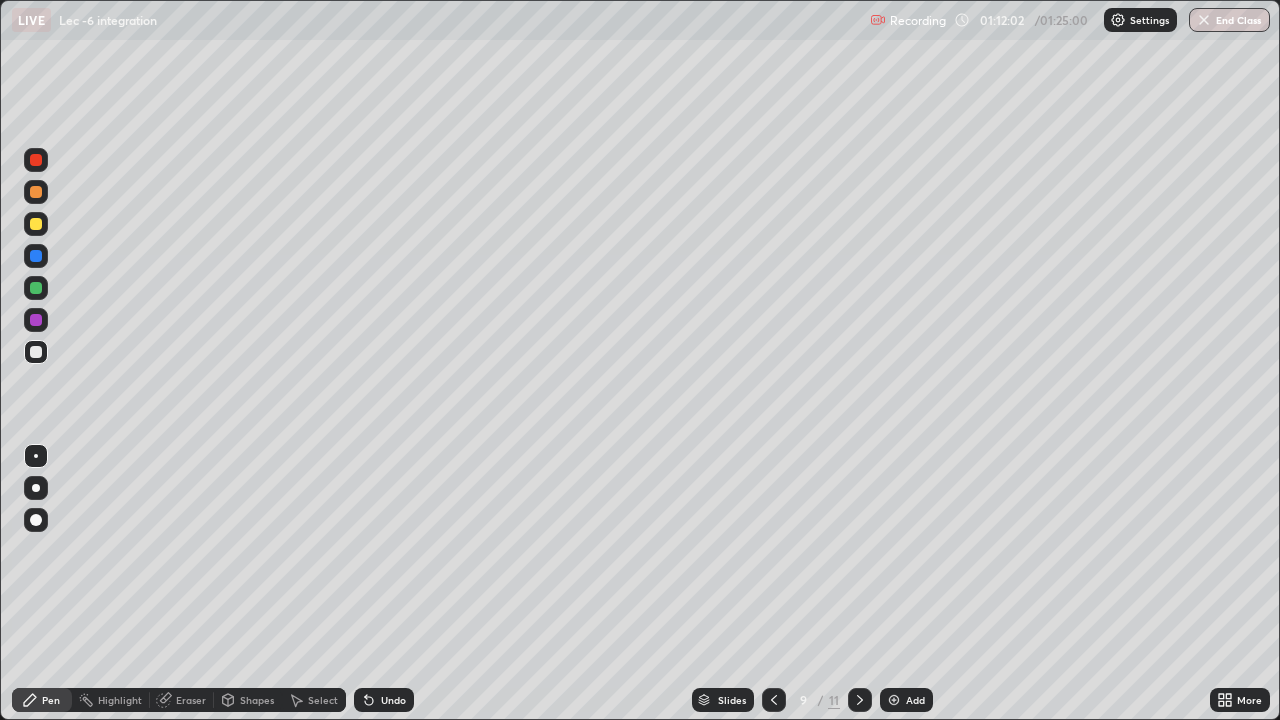click at bounding box center [1204, 20] 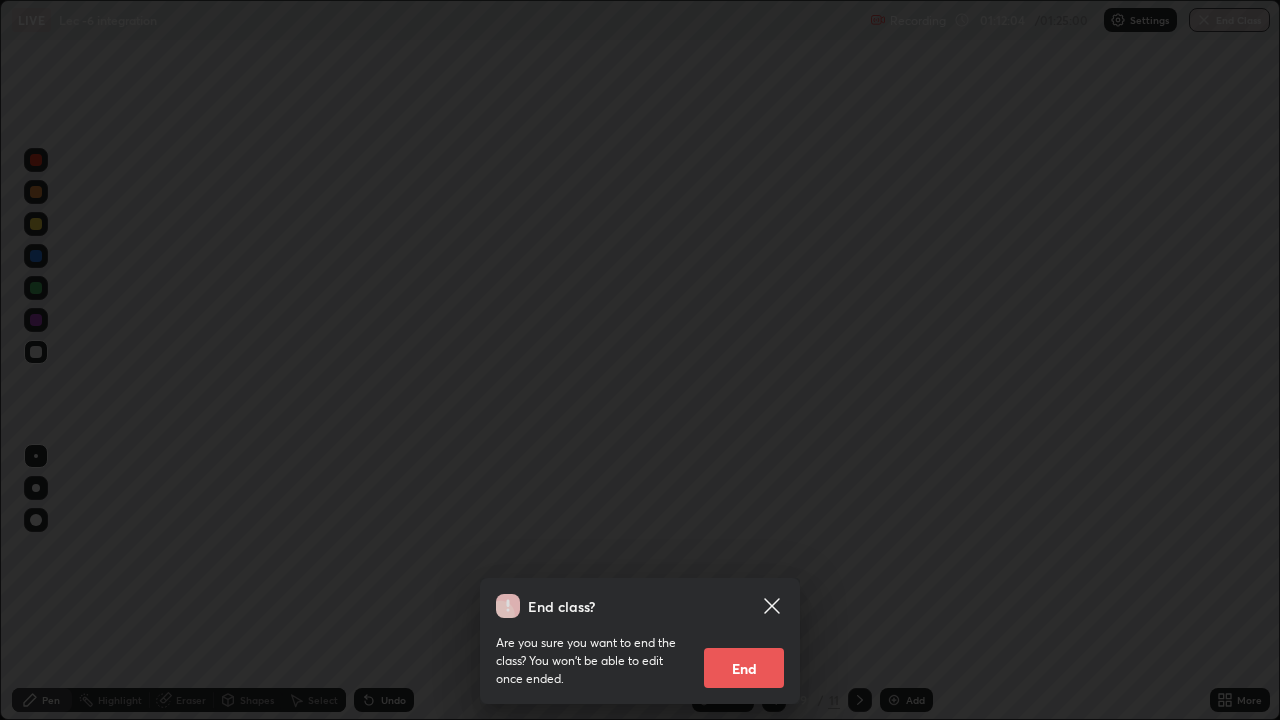 click on "End" at bounding box center (744, 668) 